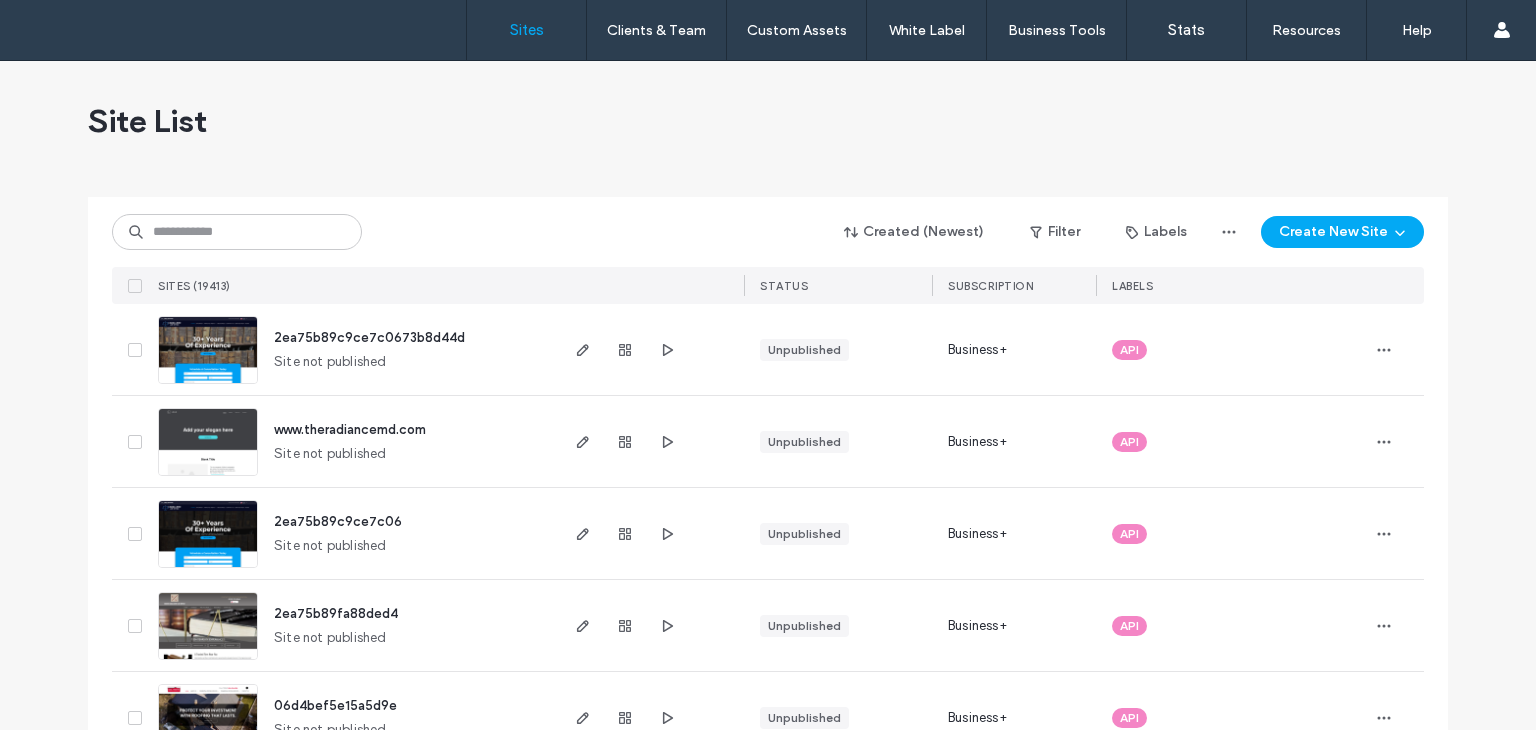 scroll, scrollTop: 0, scrollLeft: 0, axis: both 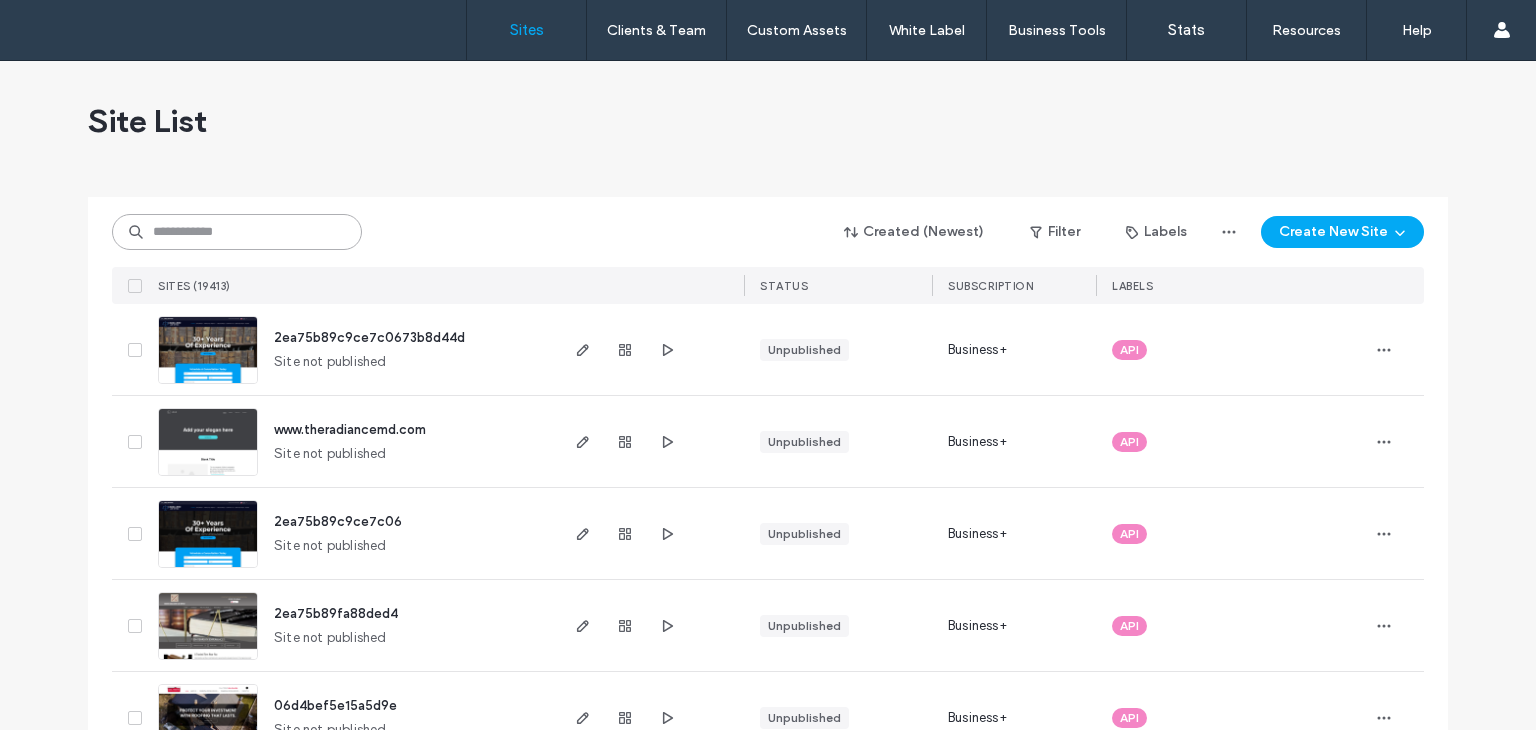 click at bounding box center (237, 232) 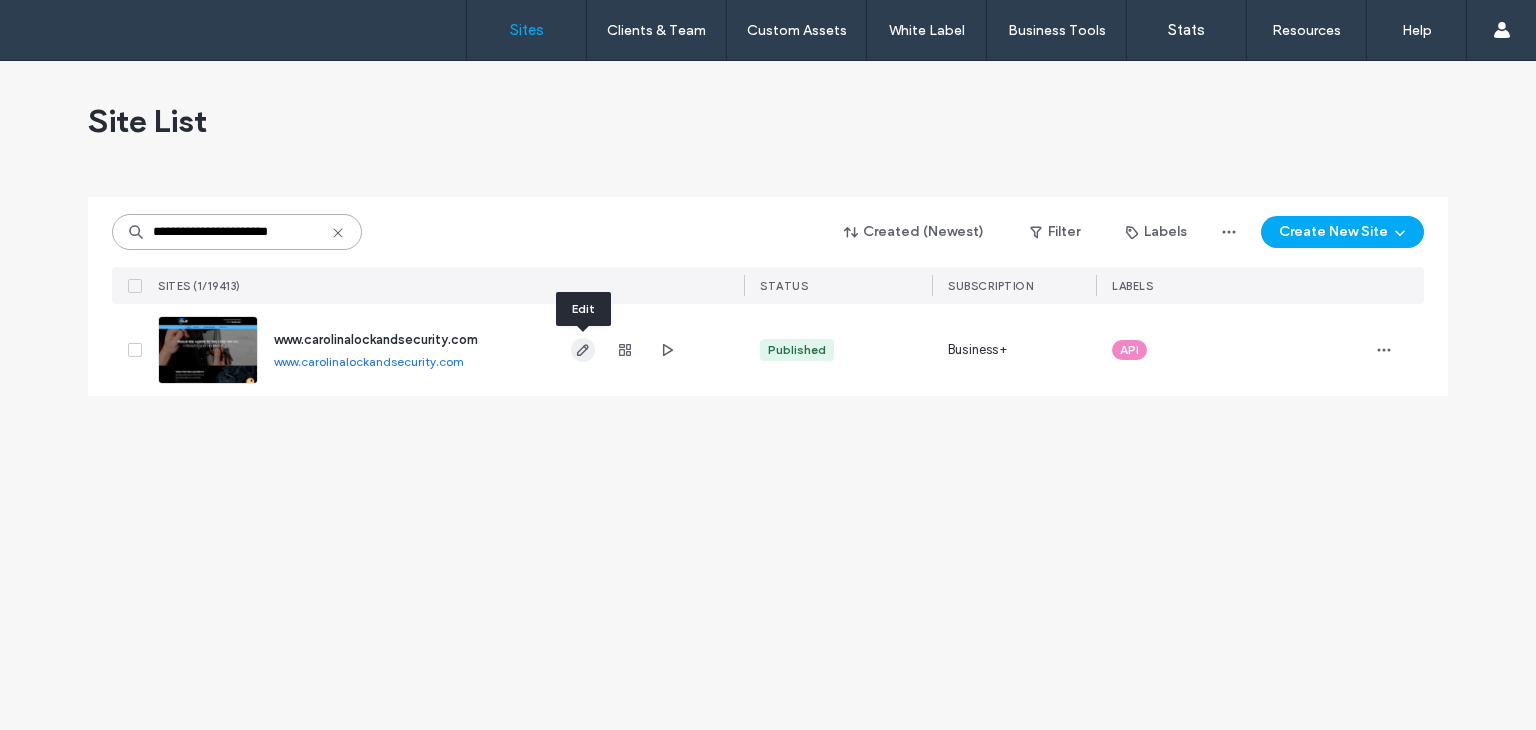 type on "**********" 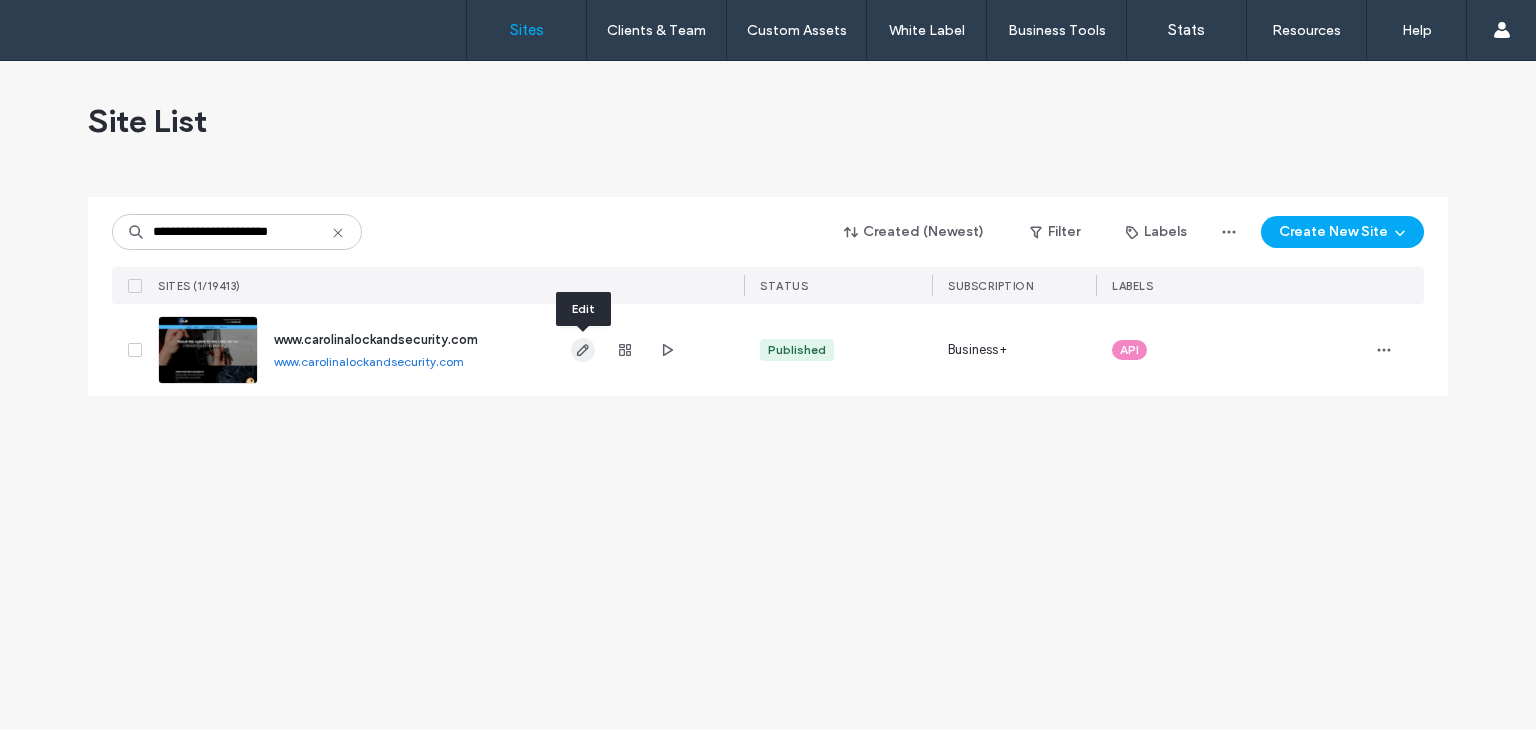 click at bounding box center [583, 350] 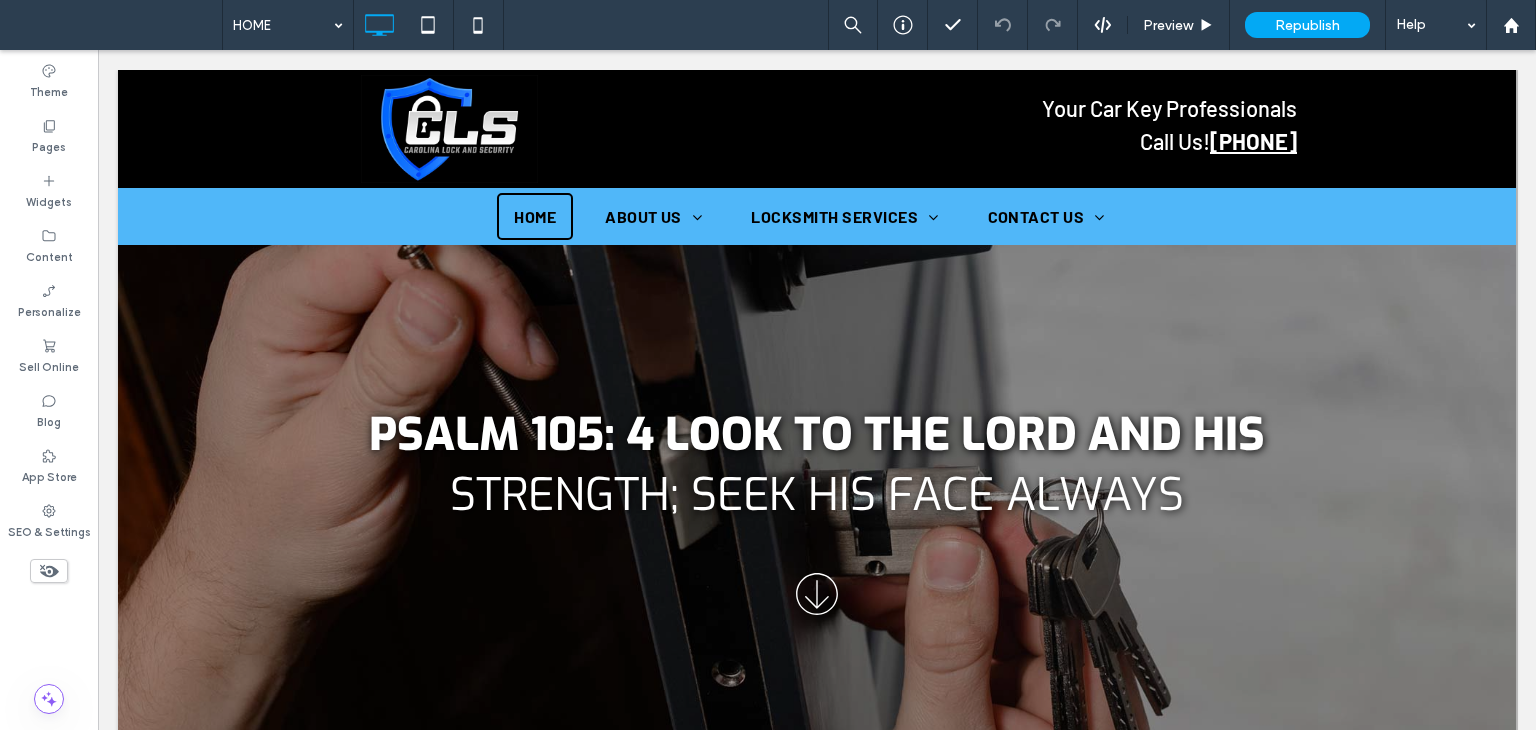 scroll, scrollTop: 1000, scrollLeft: 0, axis: vertical 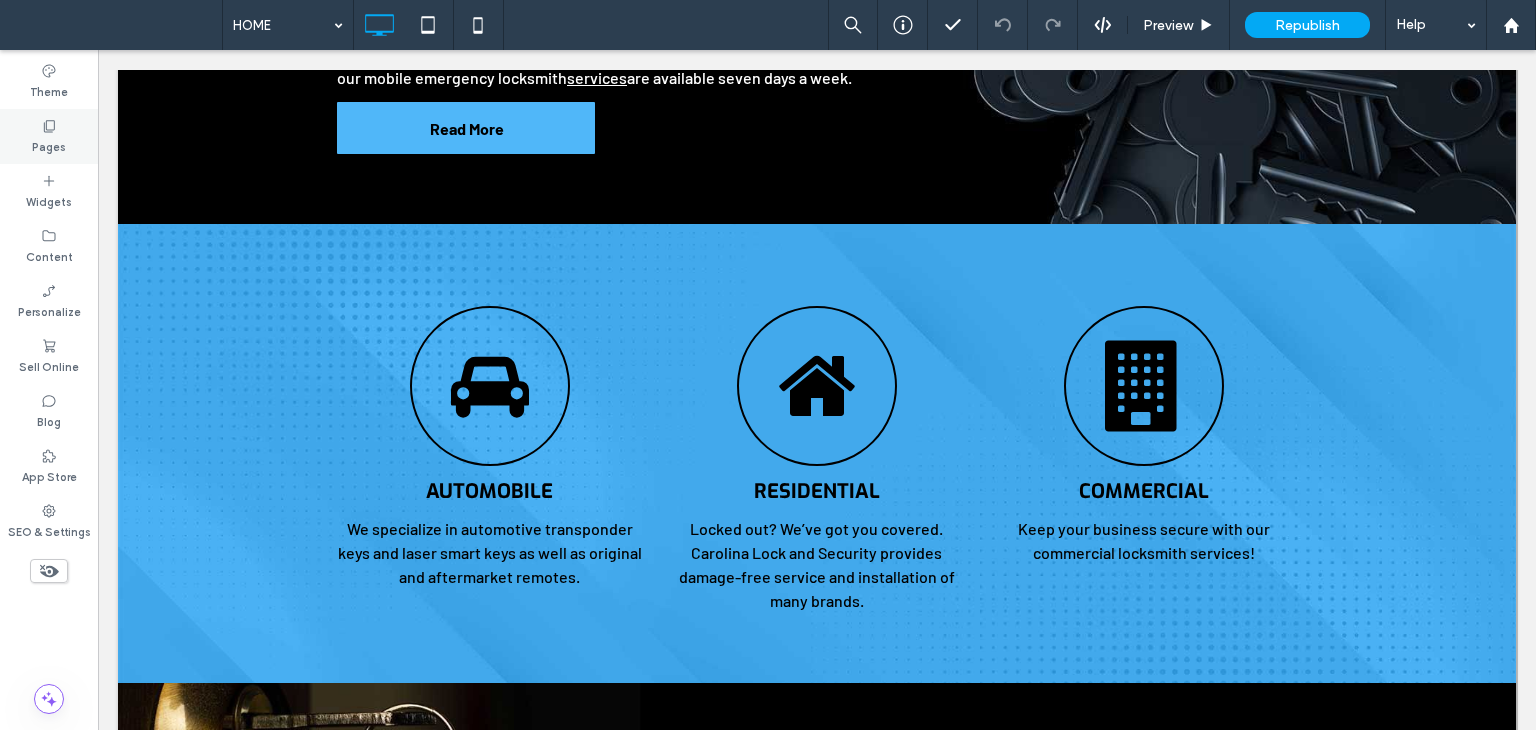 click on "Pages" at bounding box center (49, 145) 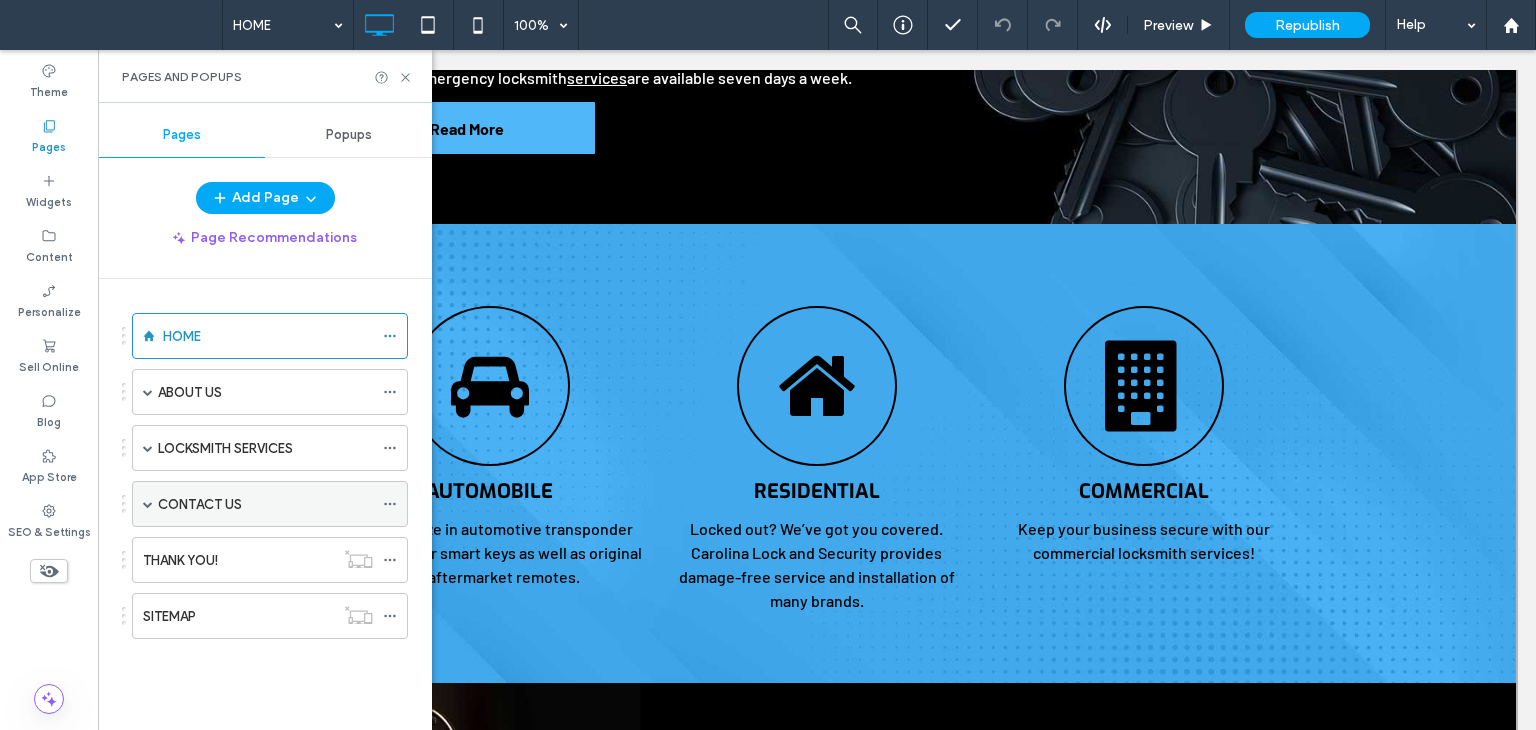 click at bounding box center (148, 504) 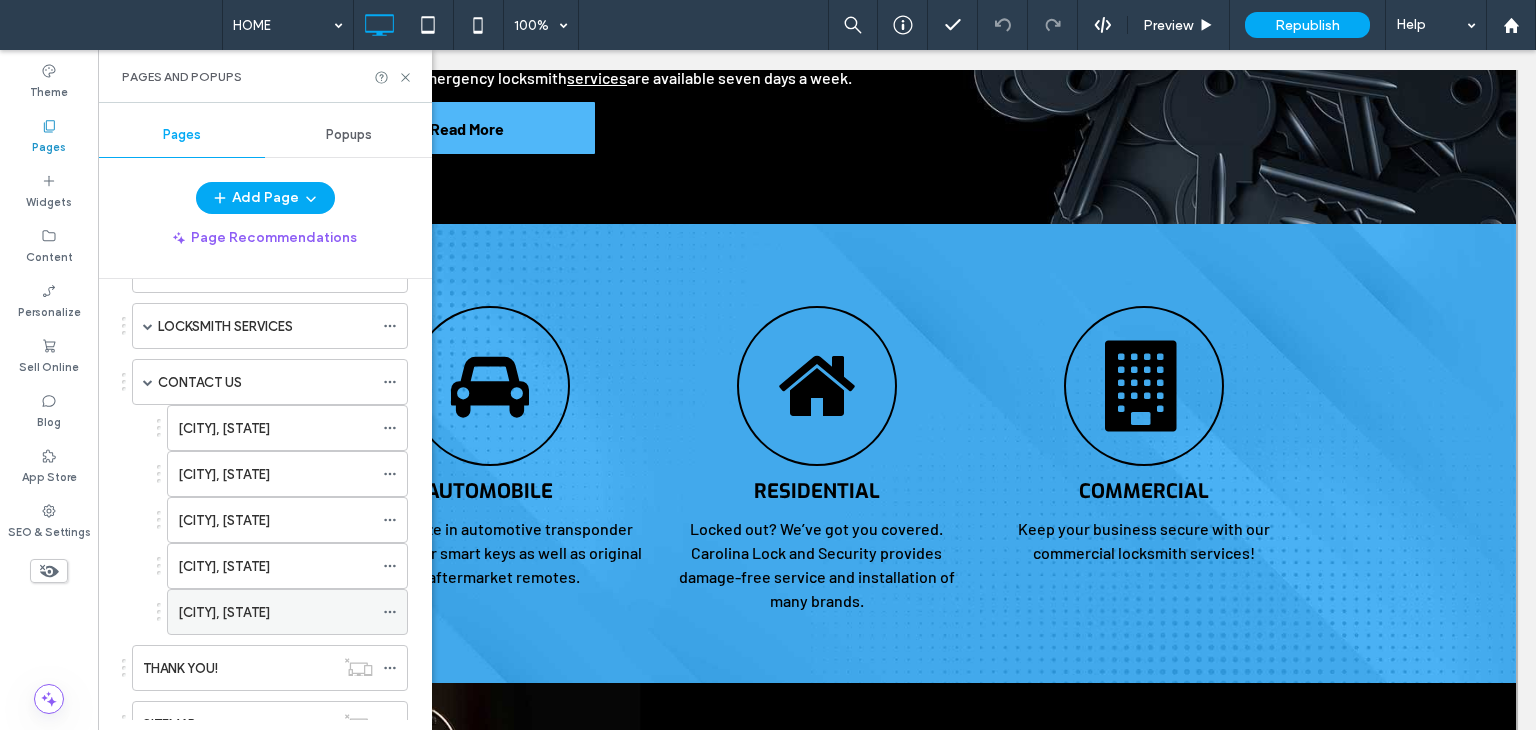 scroll, scrollTop: 194, scrollLeft: 0, axis: vertical 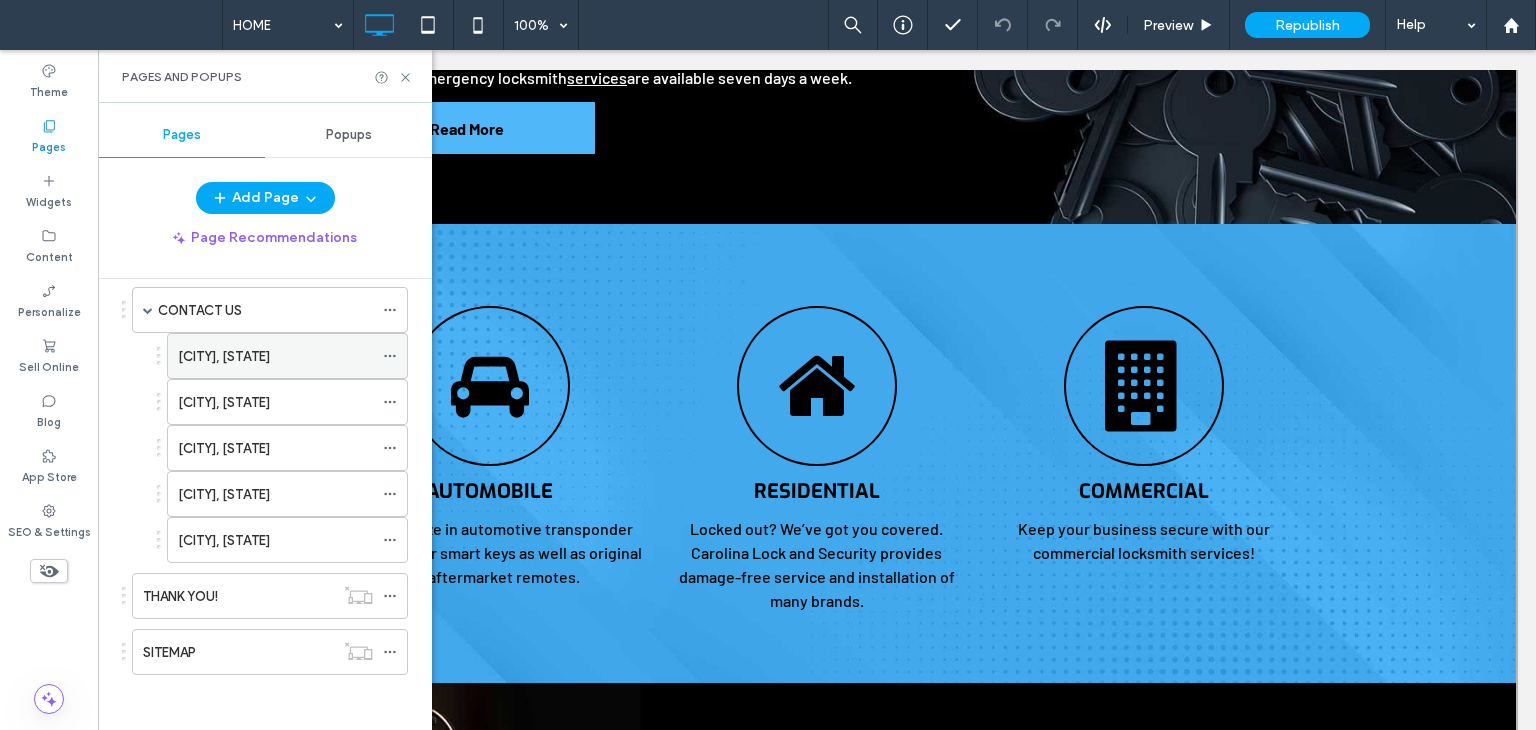 click on "[CITY], [STATE]" at bounding box center [224, 356] 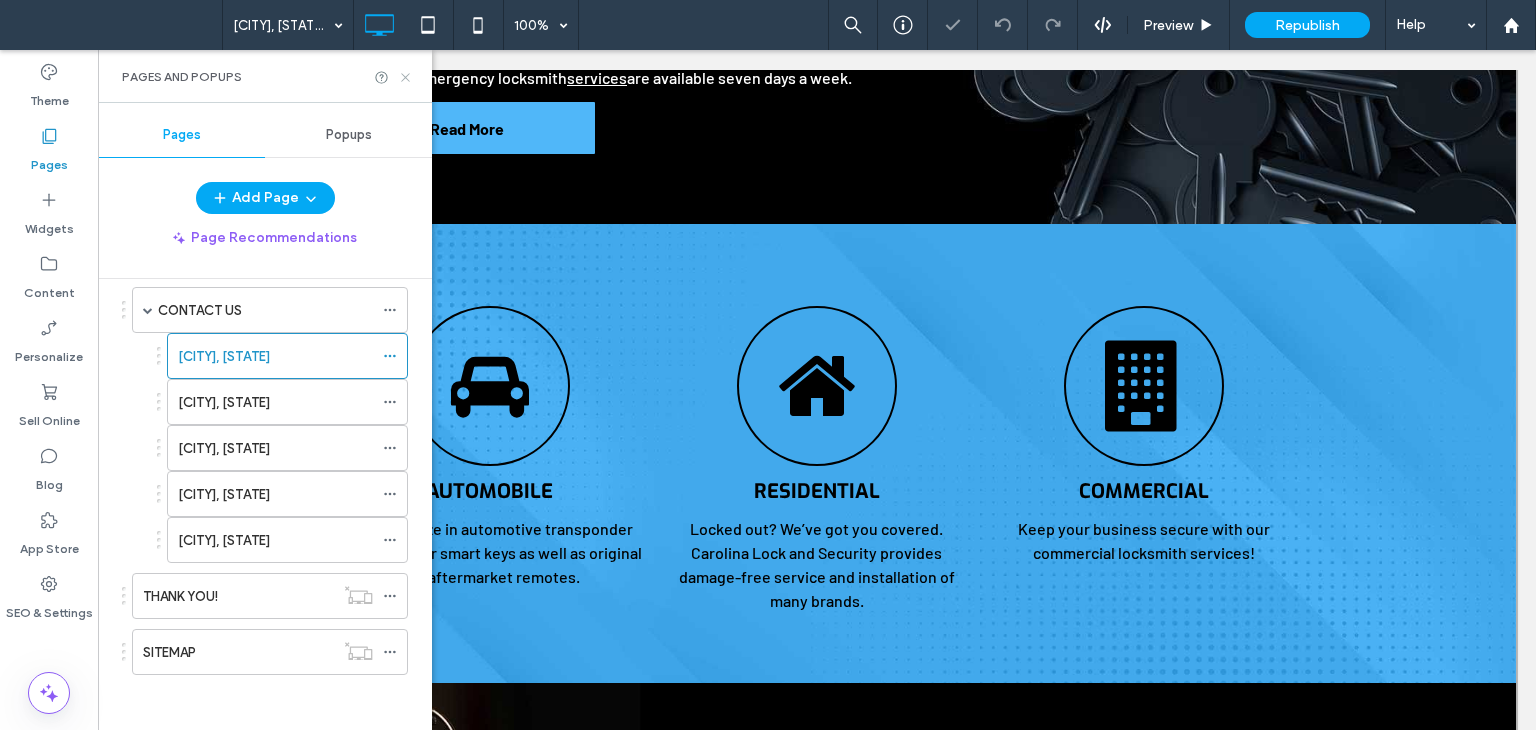 click 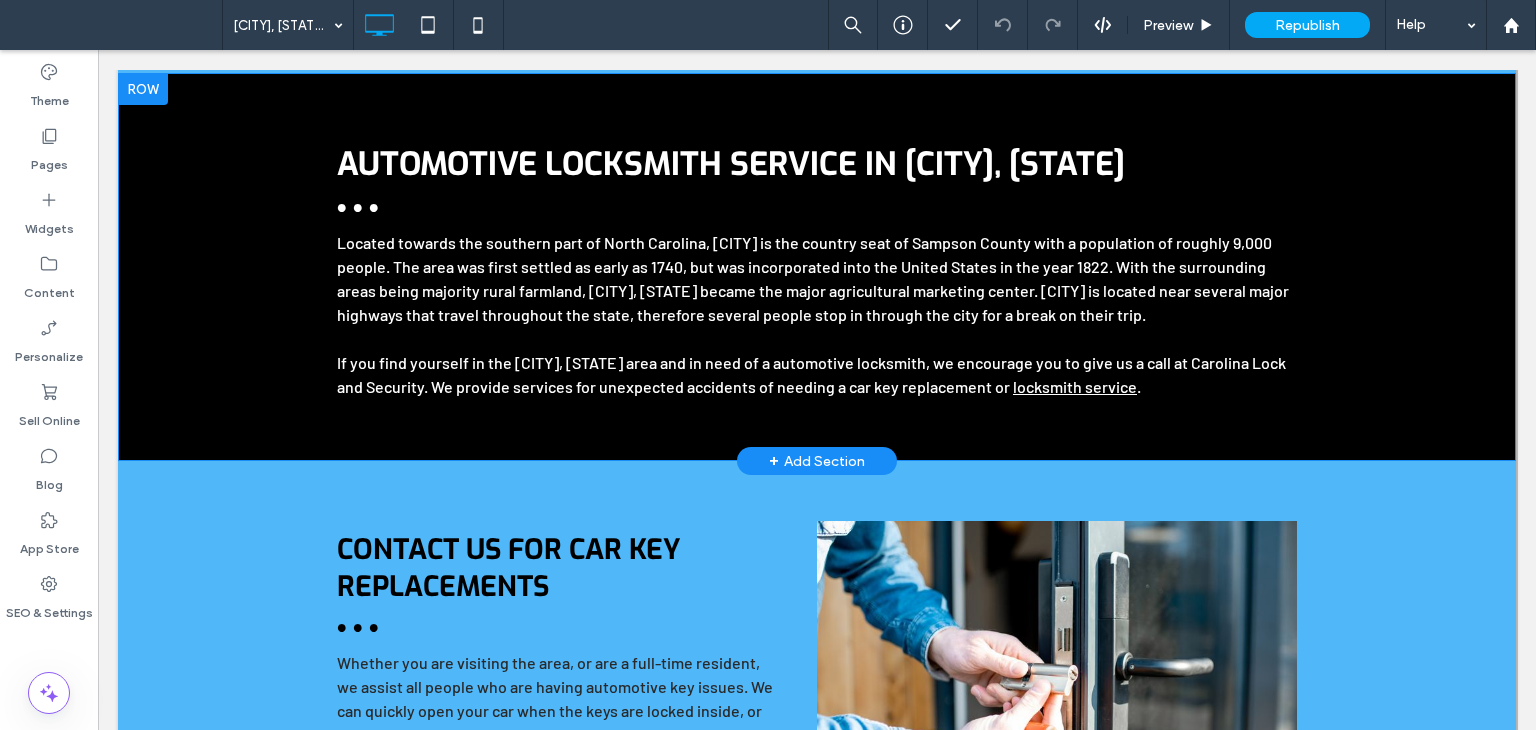 scroll, scrollTop: 200, scrollLeft: 0, axis: vertical 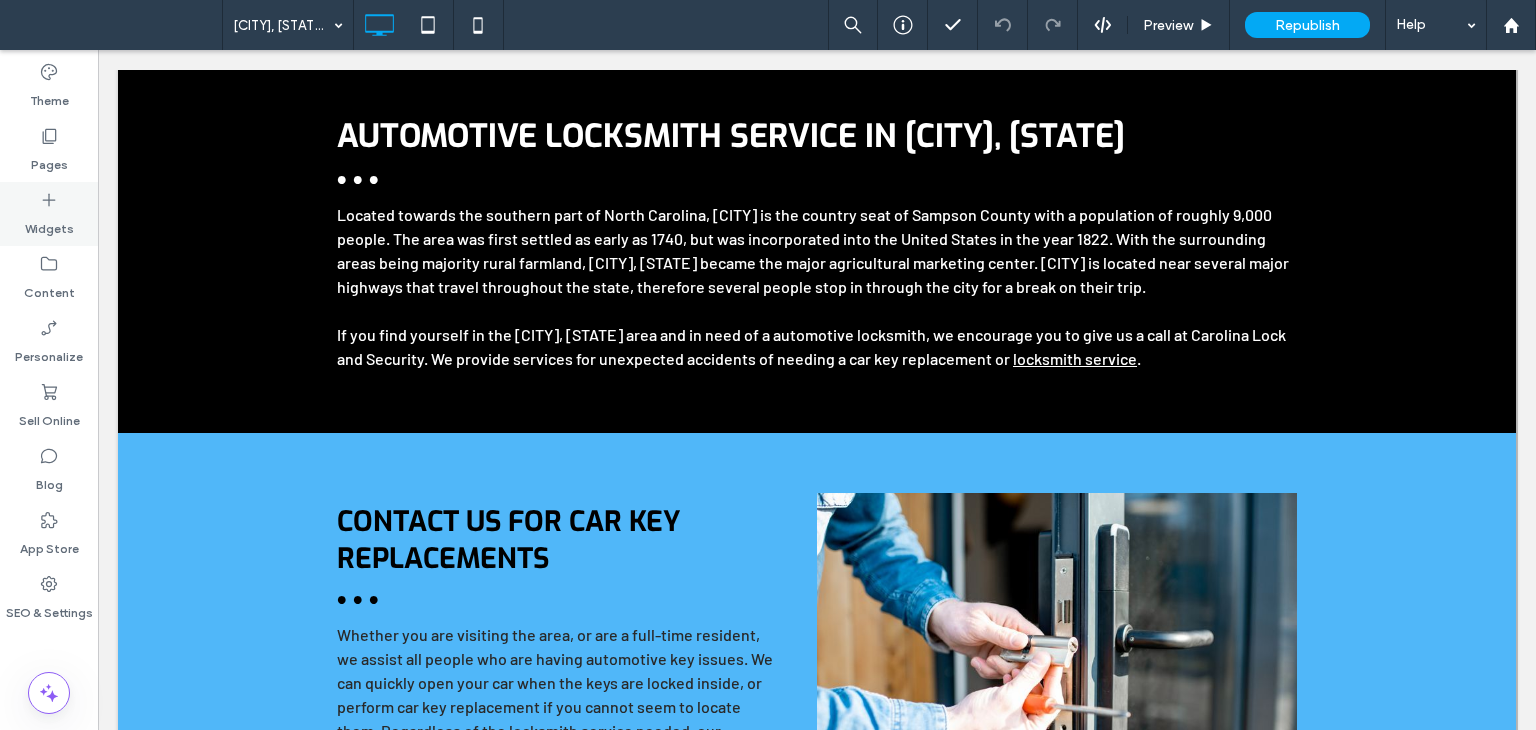 click on "Widgets" at bounding box center [49, 214] 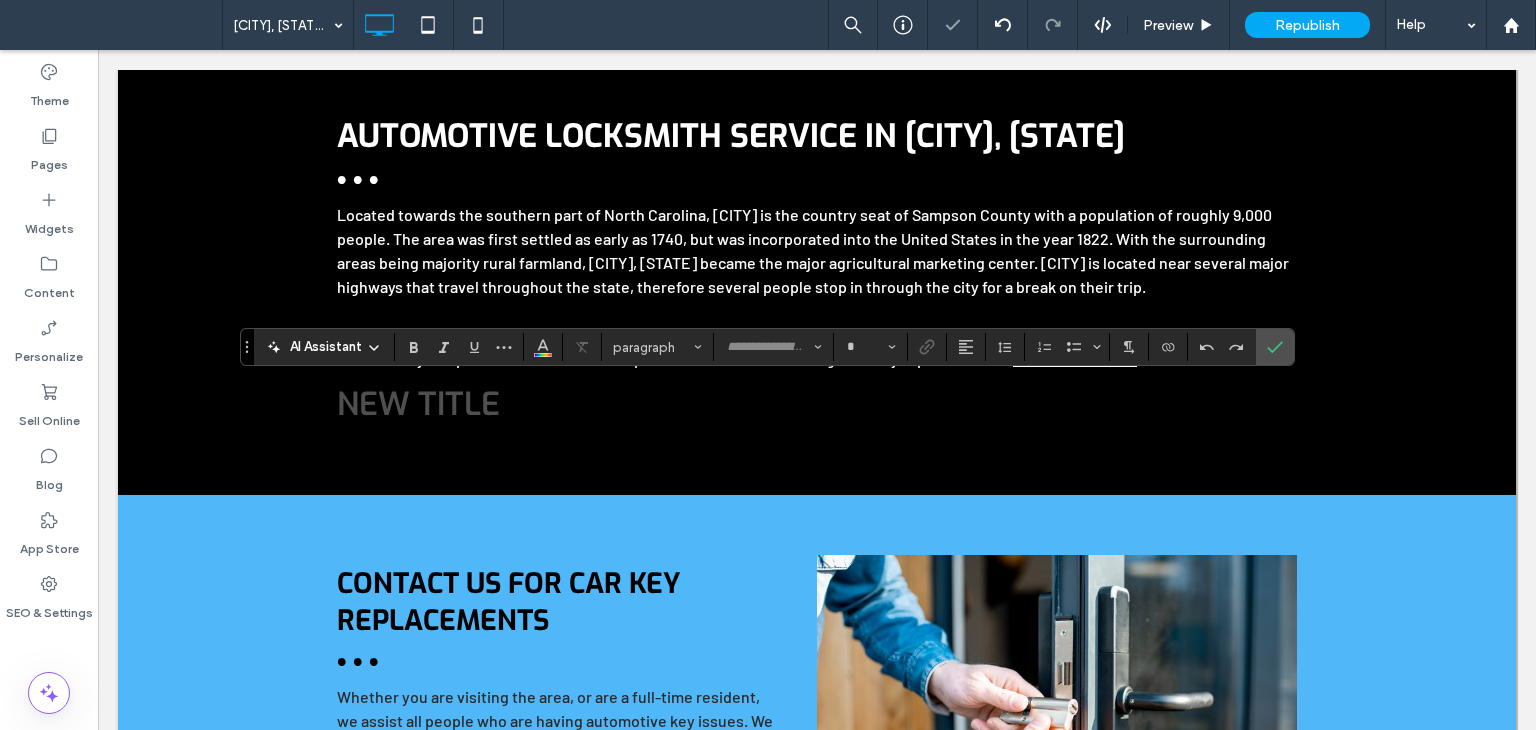 type on "***" 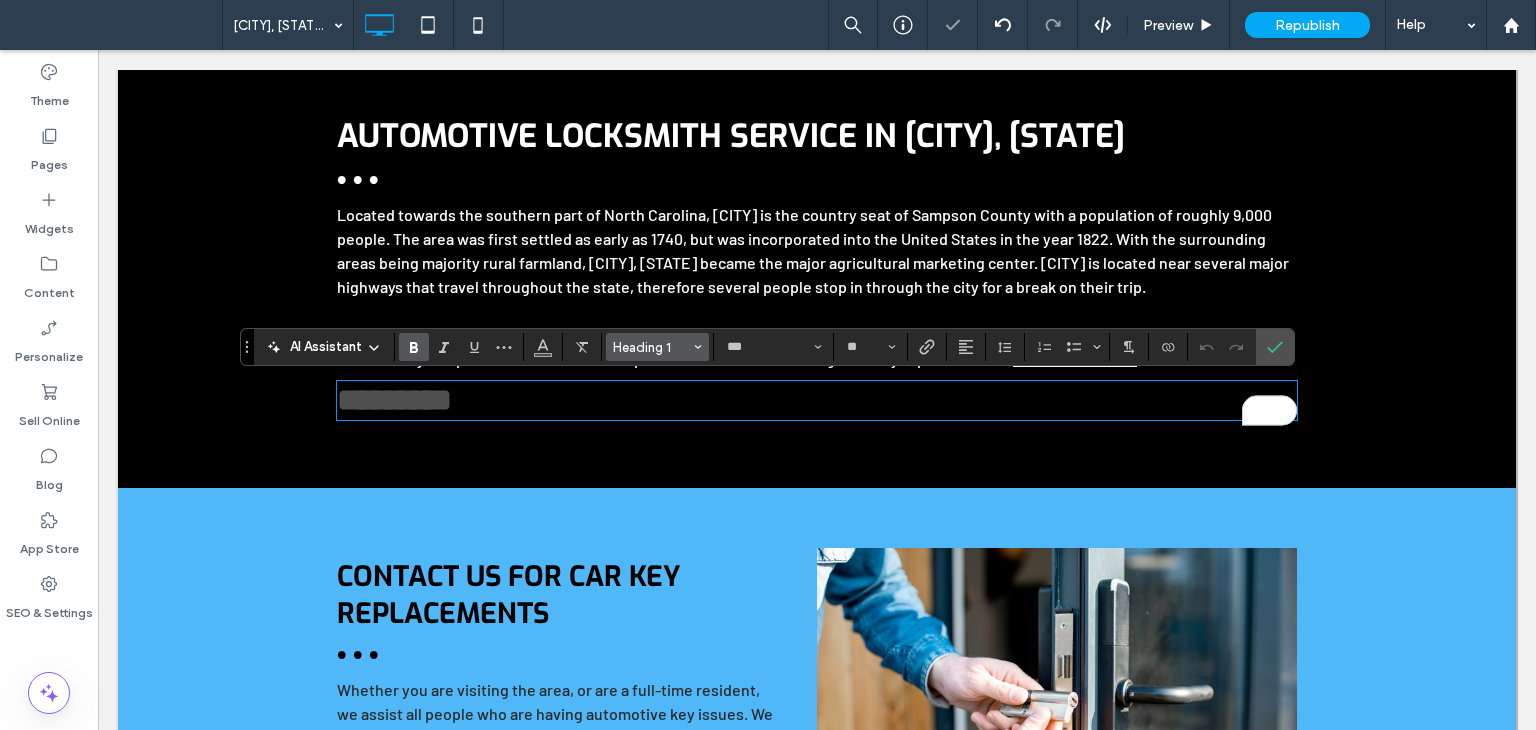 click on "Heading 1" at bounding box center (652, 347) 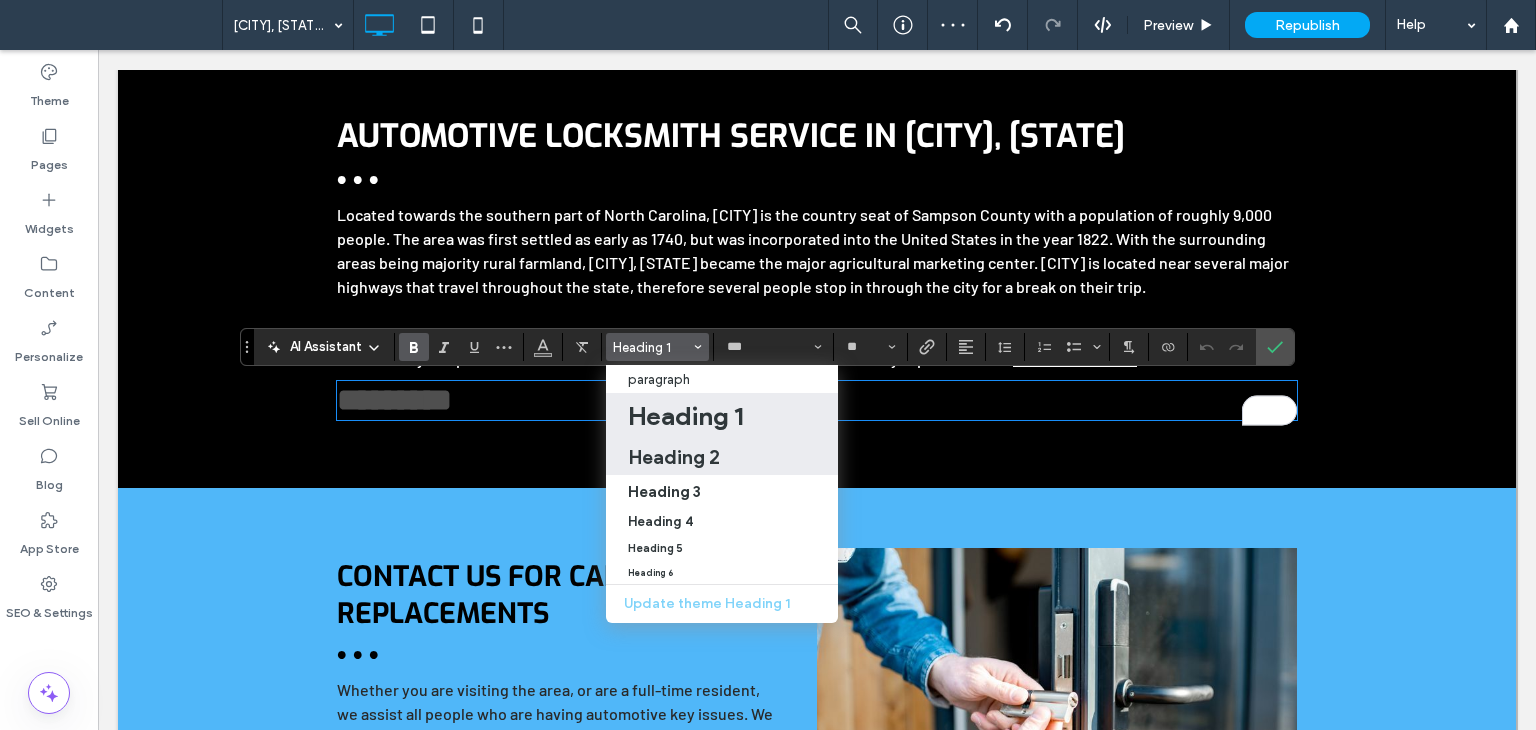 drag, startPoint x: 676, startPoint y: 451, endPoint x: 587, endPoint y: 395, distance: 105.15227 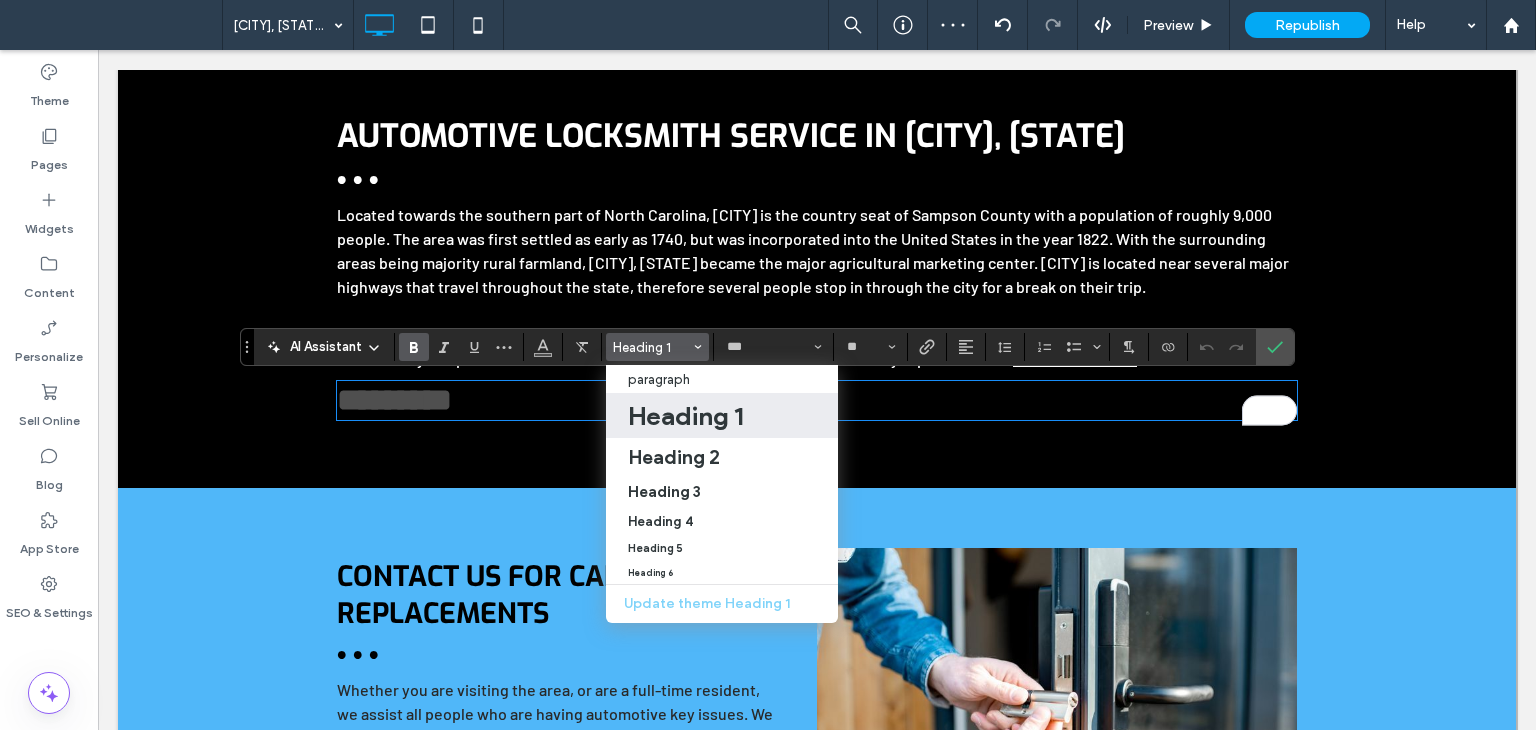 type on "**" 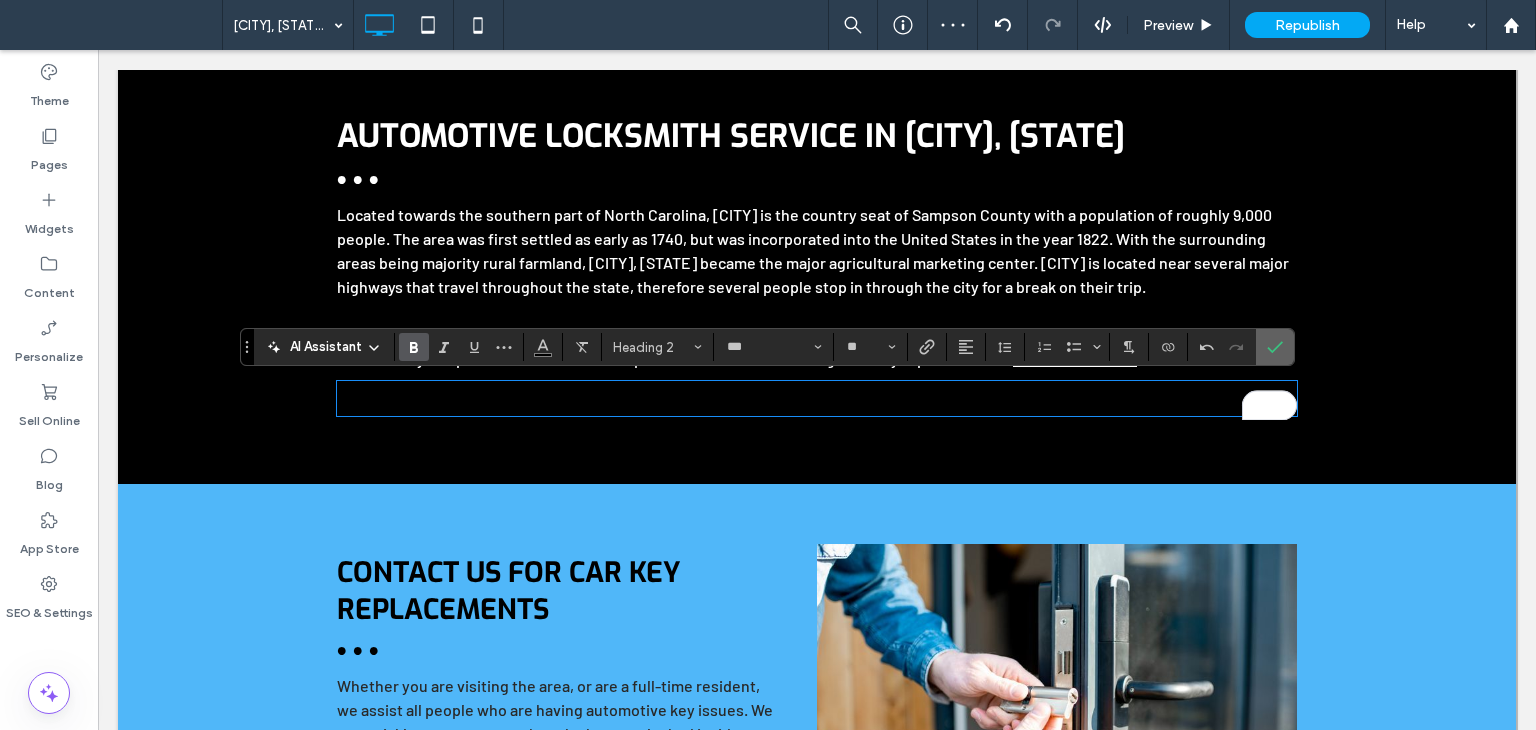 click 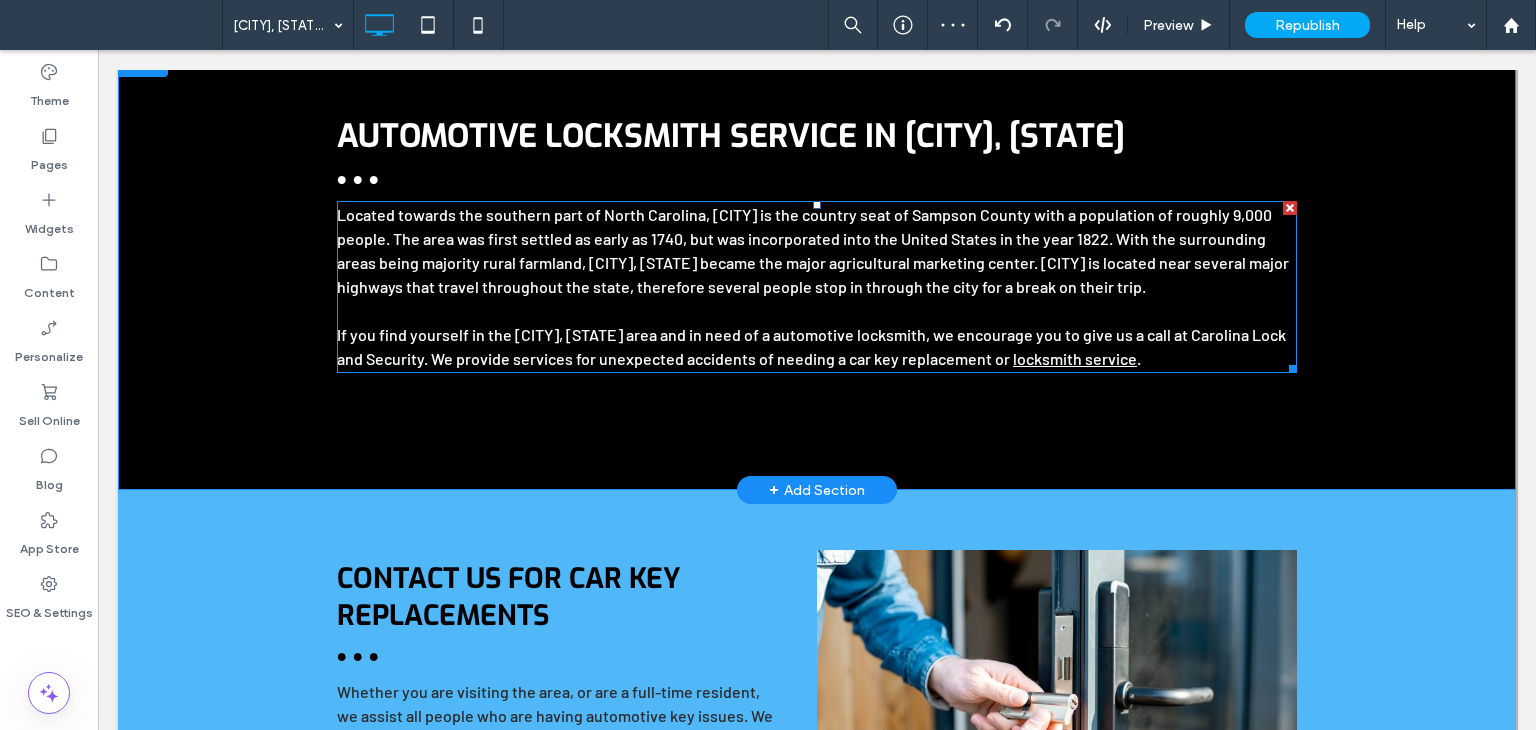click on "Located towards the southern part of North Carolina, Clinton is the country seat of Sampson County with a population of roughly 9,000 people. The area was first settled as early as 1740, but was incorporated into the United States in the year 1822. With the surrounding areas being majority rural farmland, Clinton, NC became the major agricultural marketing center. Clinton is located near several major highways that travel throughout the state, therefore several people stop in through the city for a break on their trip." at bounding box center [813, 250] 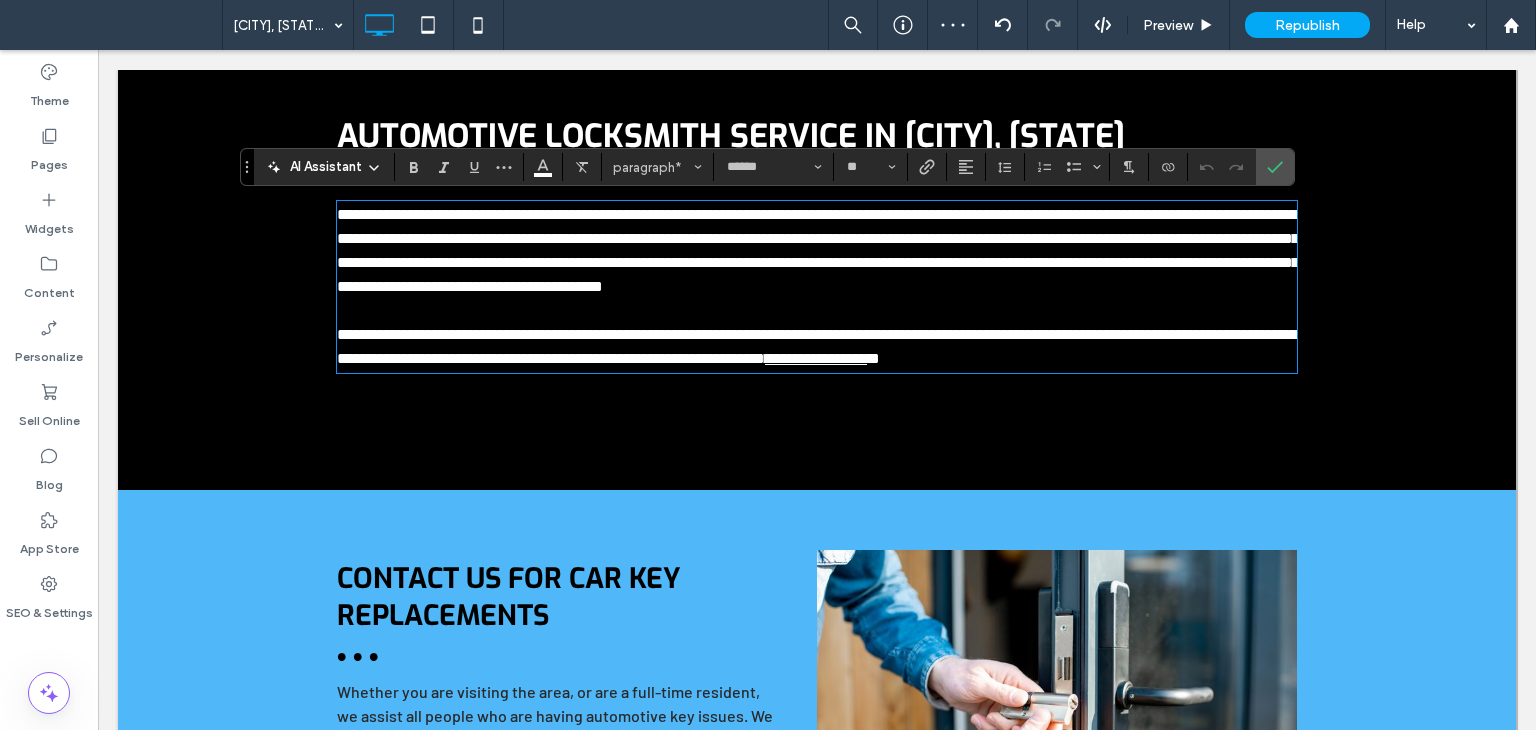 click on "**********" at bounding box center (817, 251) 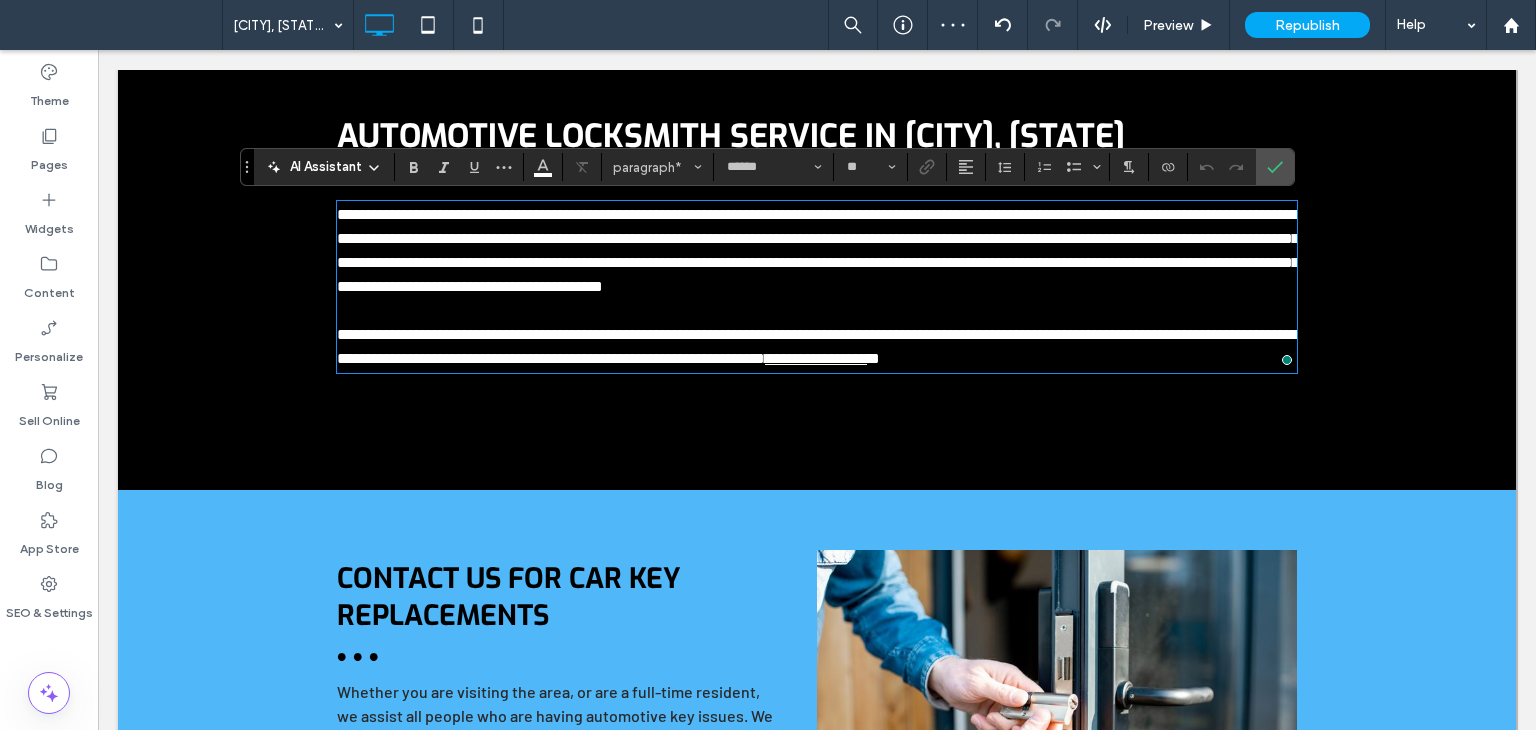 click on "AUTOMOTIVE LOCKSMITH SERVICE IN CLINTON, NC" at bounding box center [731, 136] 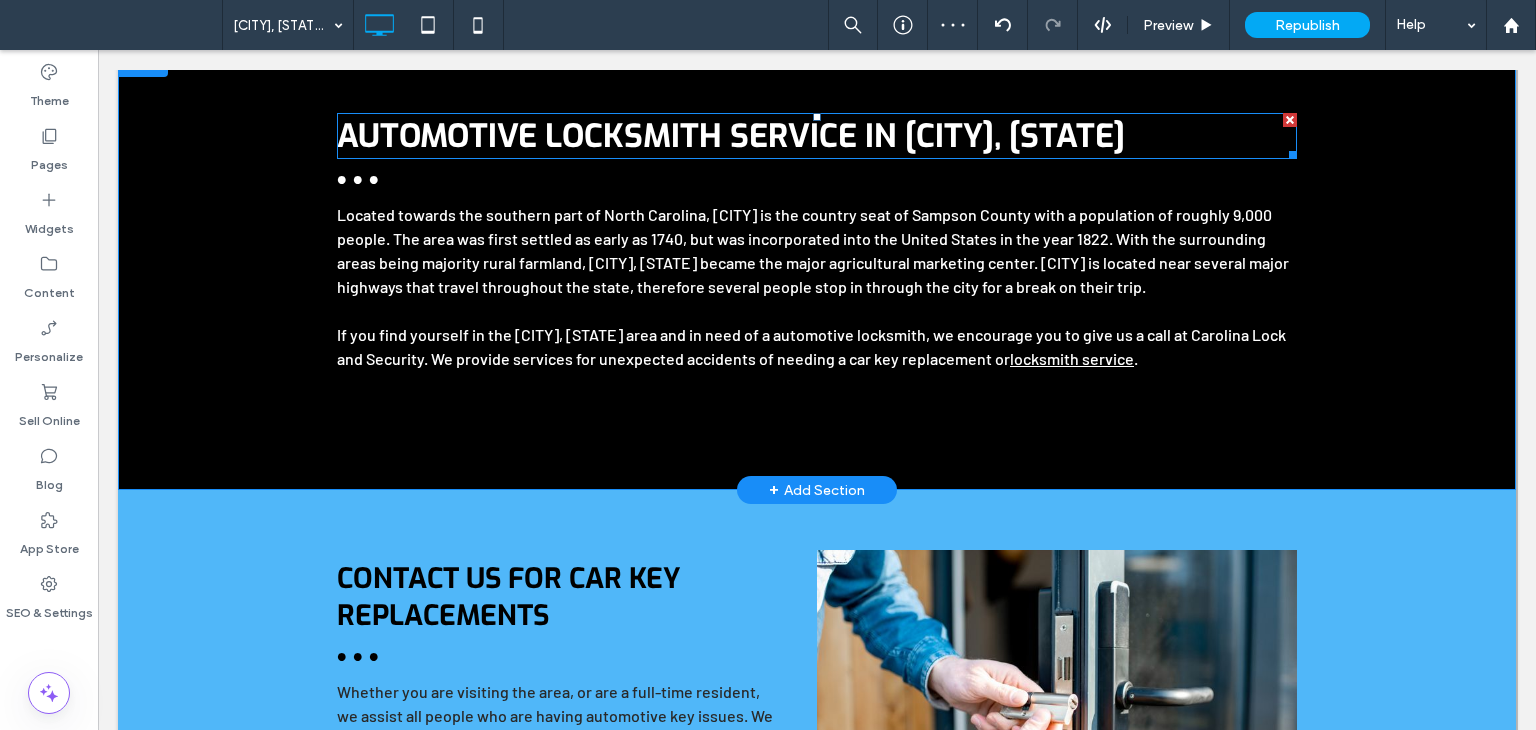 click on "AUTOMOTIVE LOCKSMITH SERVICE IN CLINTON, NC" at bounding box center [731, 136] 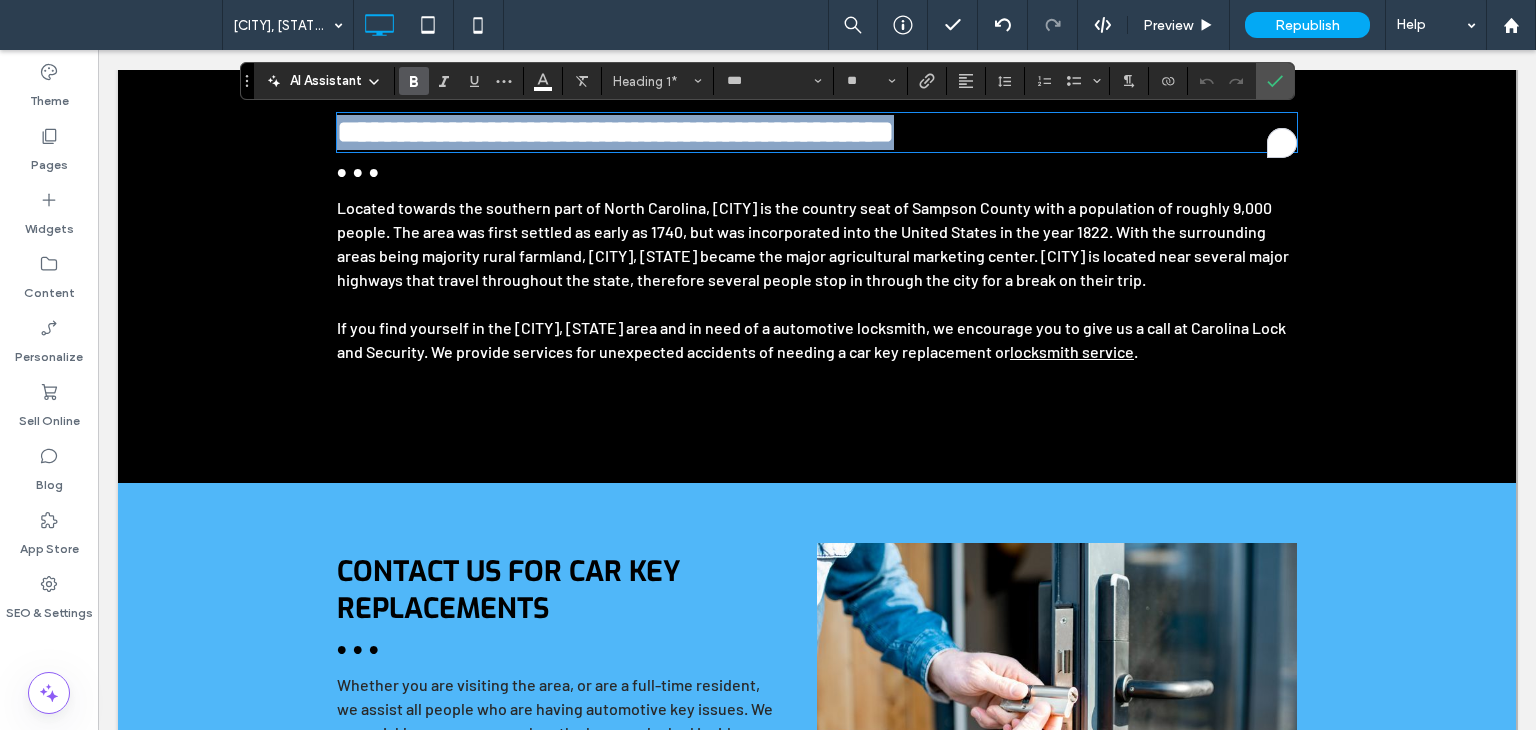 click on "**********" at bounding box center [615, 132] 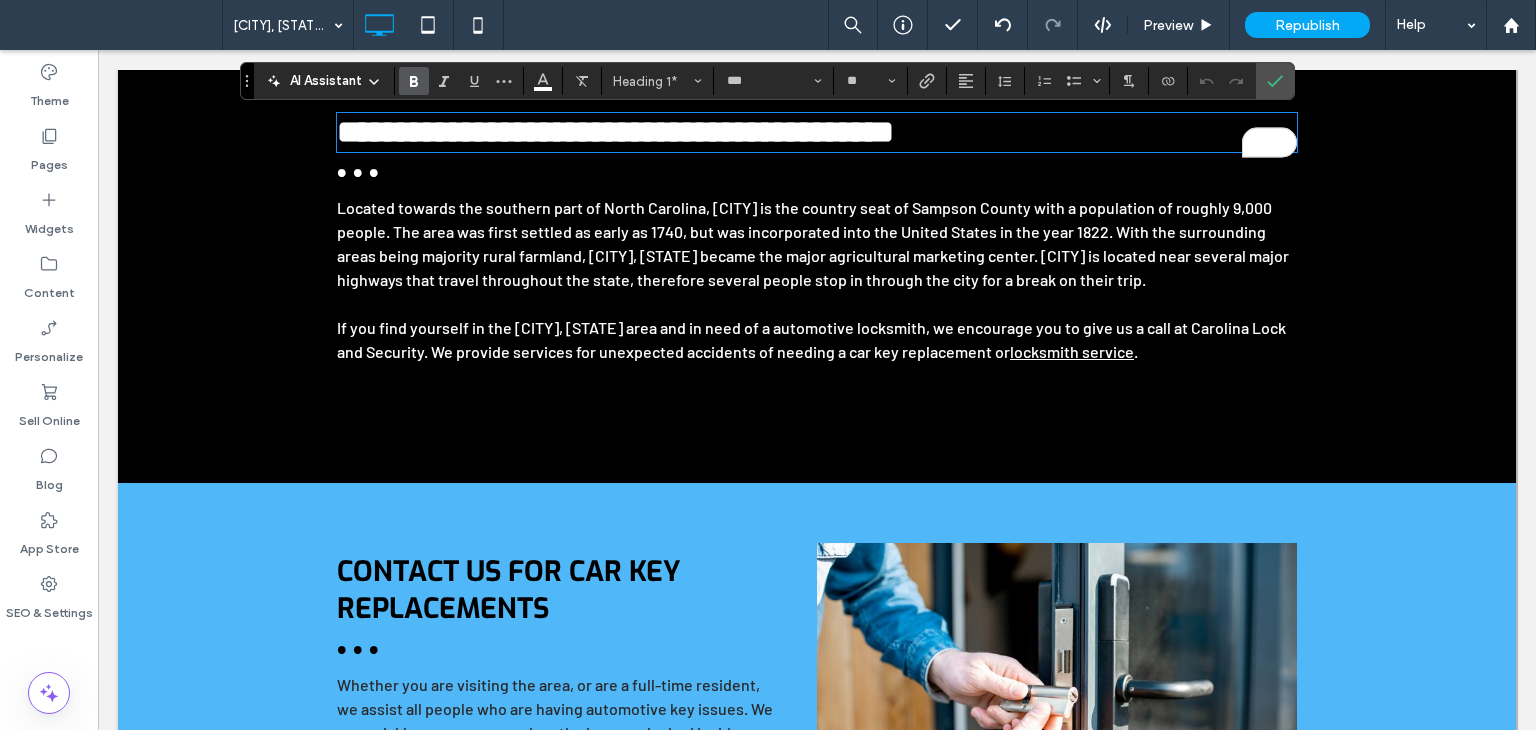 drag, startPoint x: 641, startPoint y: 139, endPoint x: 583, endPoint y: 139, distance: 58 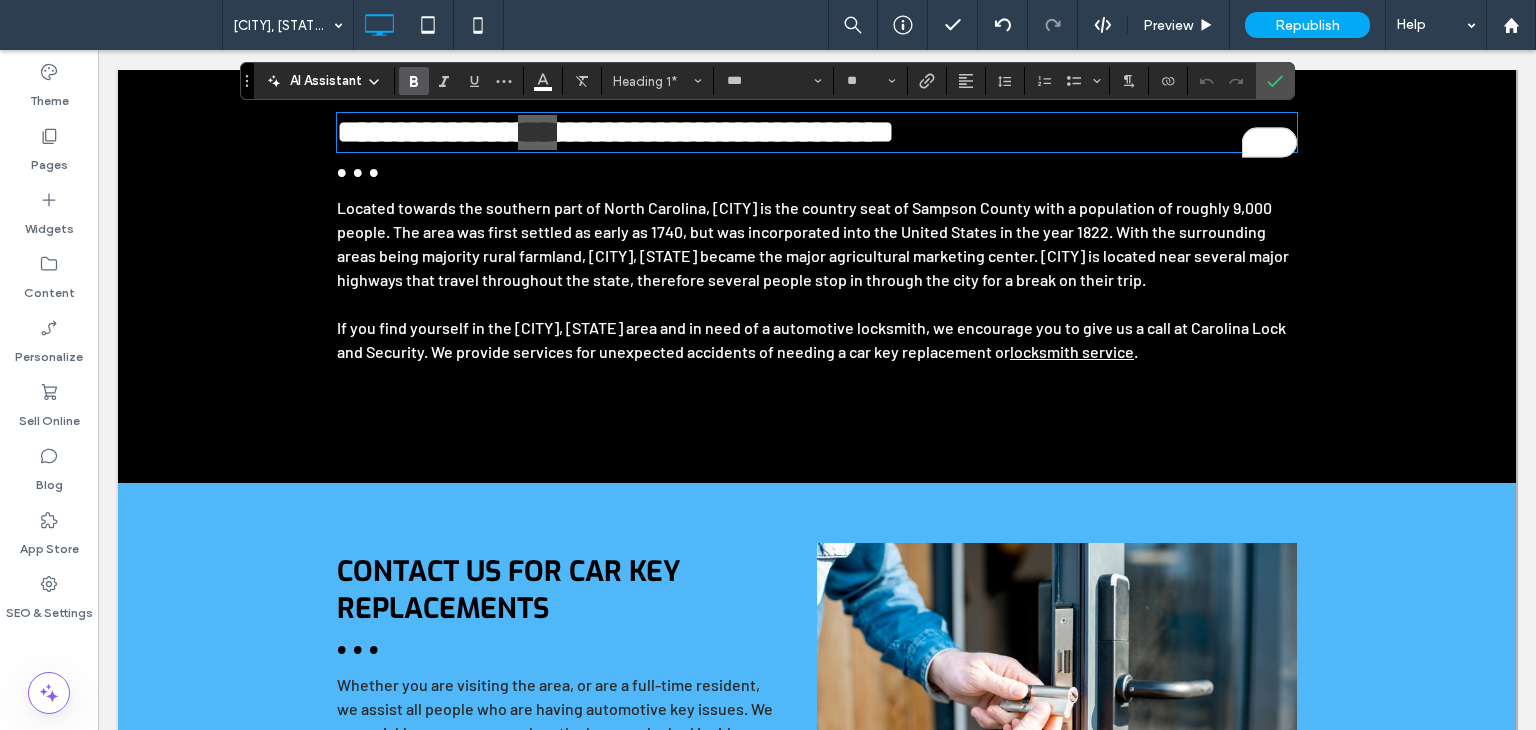 click on "AI Assistant Heading 1* *** **" at bounding box center [767, 81] 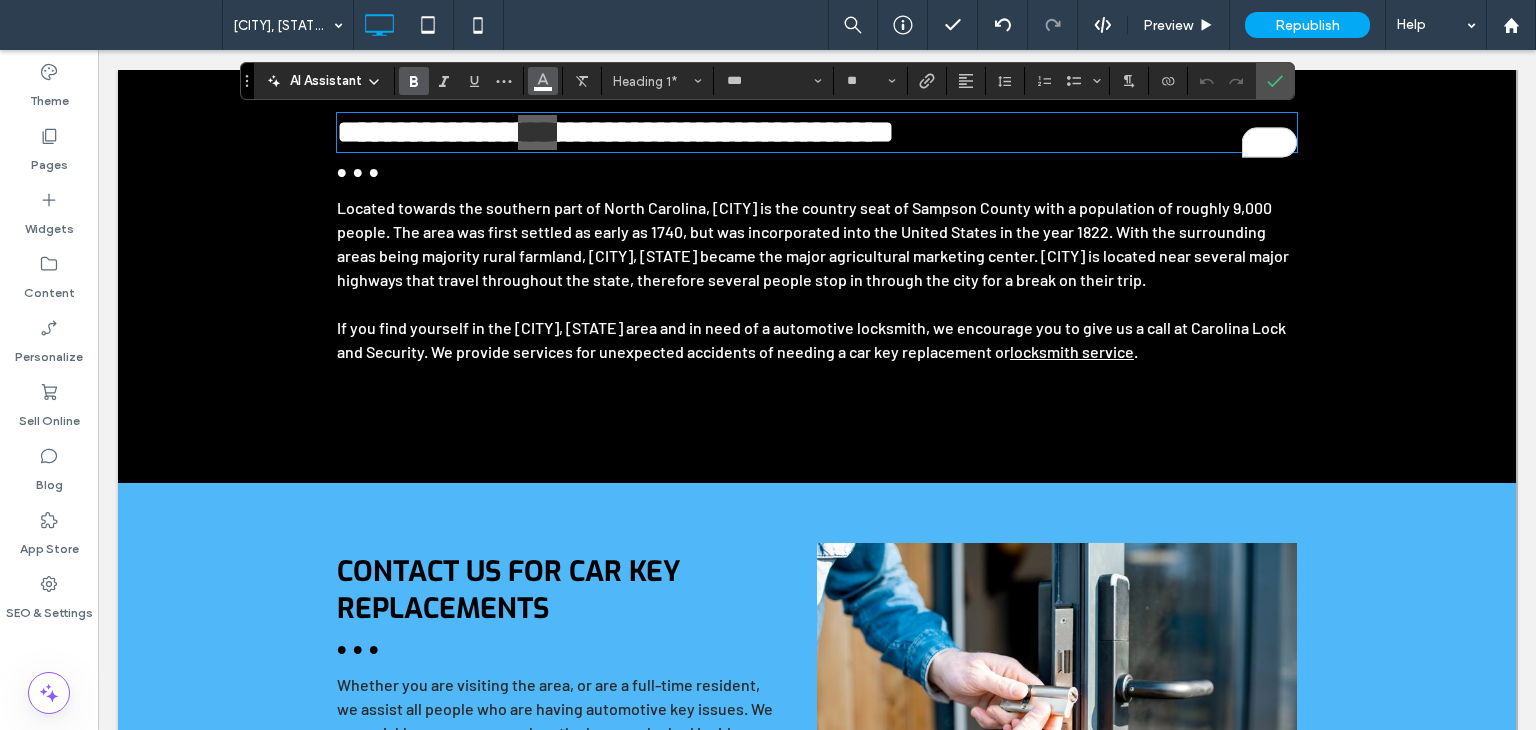 click 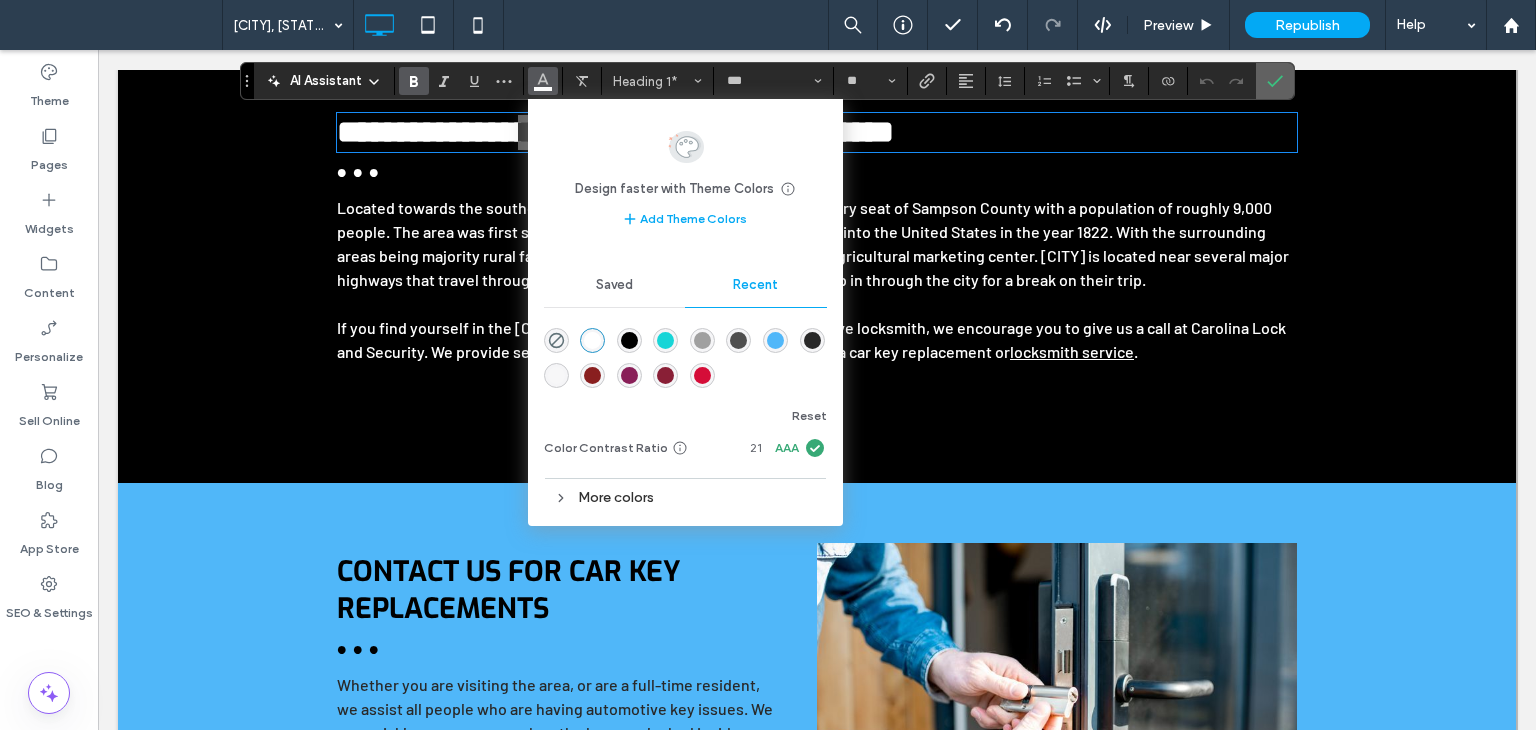 click at bounding box center (1275, 81) 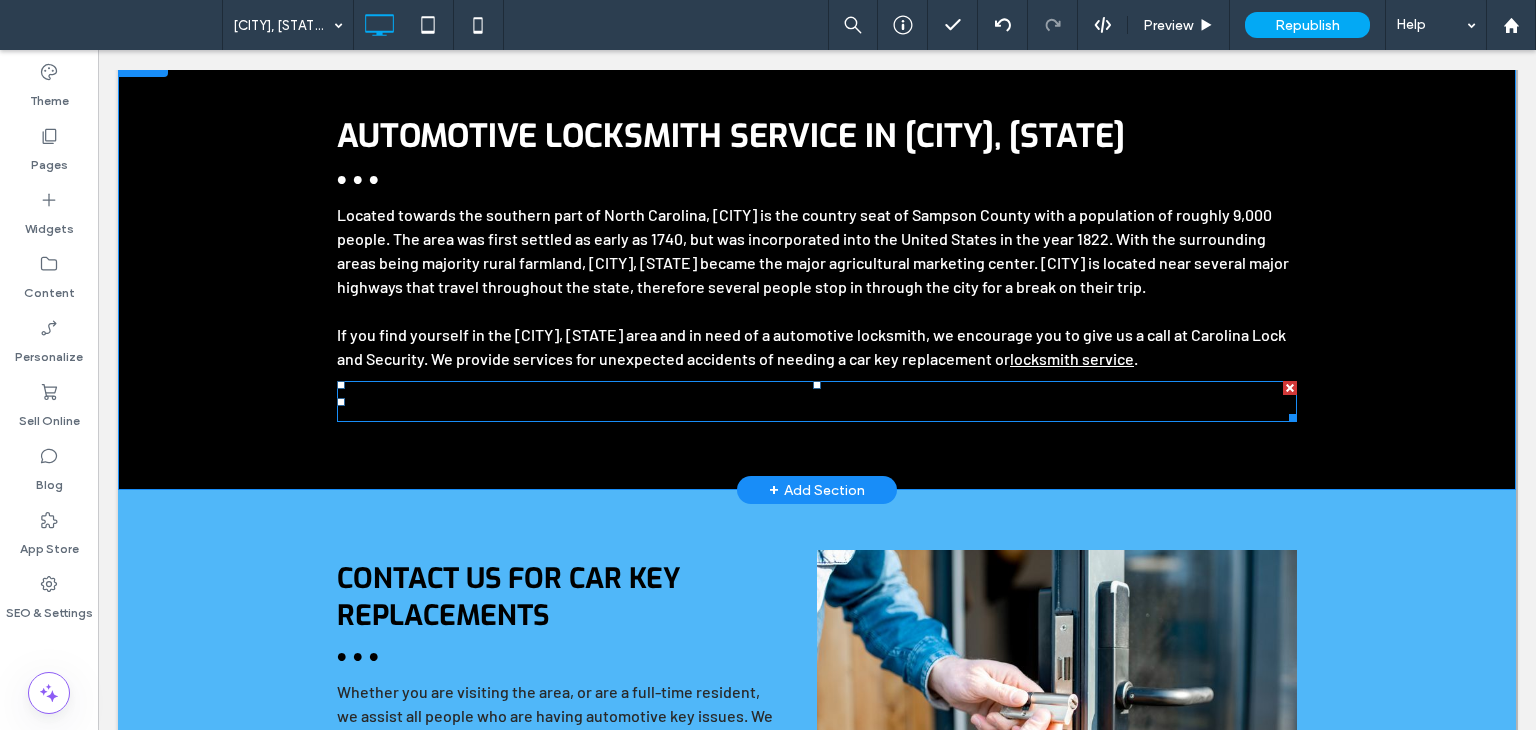 click on "New Title" at bounding box center [817, 401] 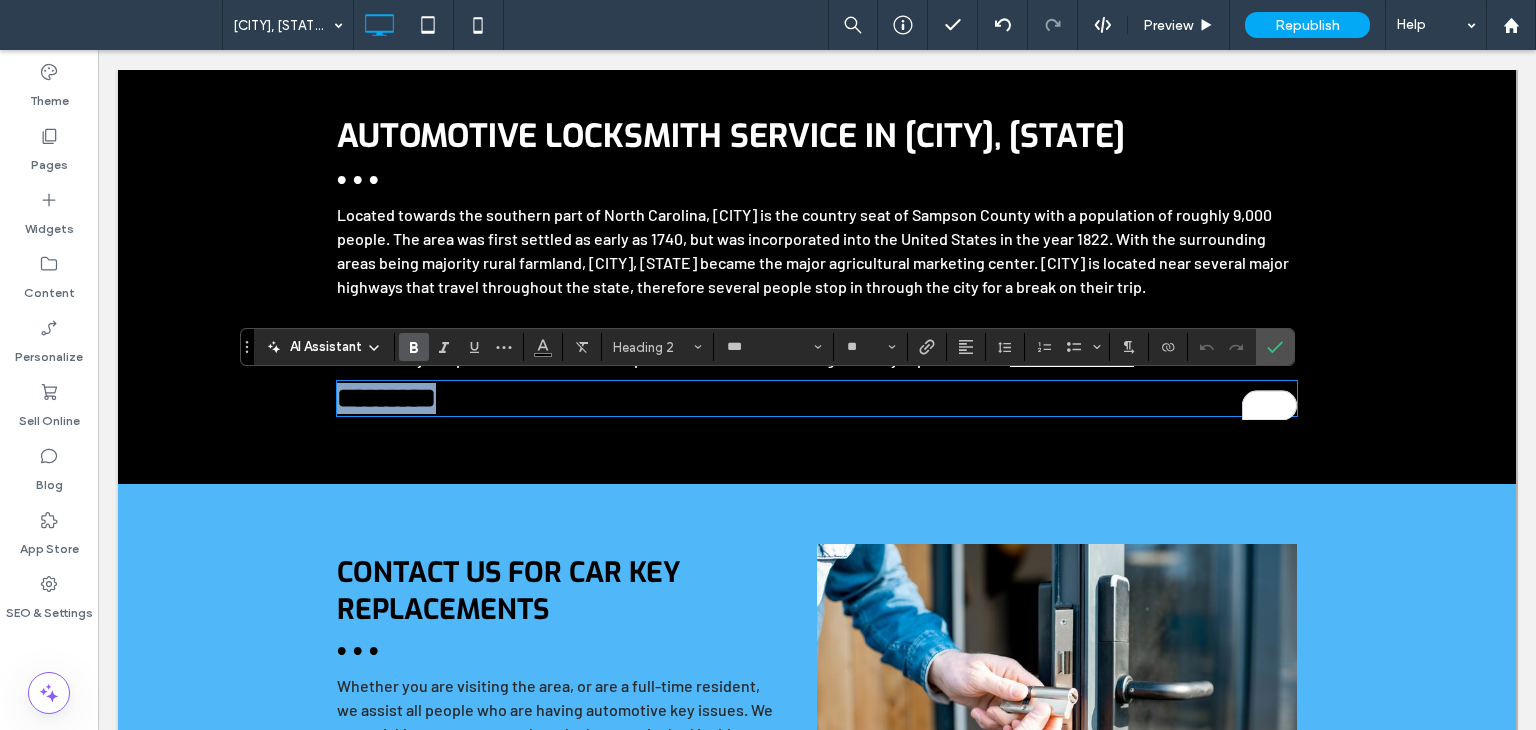 drag, startPoint x: 694, startPoint y: 413, endPoint x: 703, endPoint y: 406, distance: 11.401754 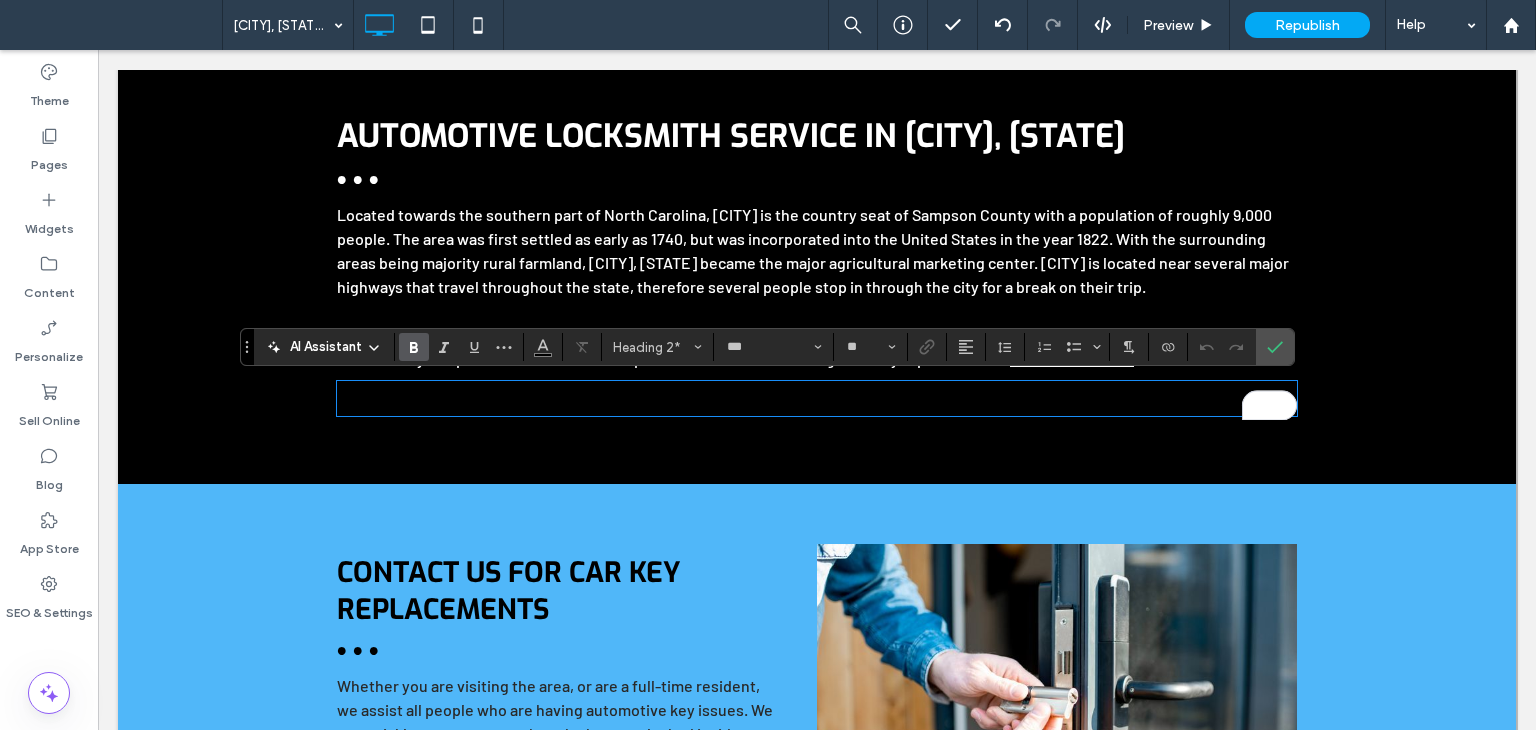 click on "*********" at bounding box center (817, 398) 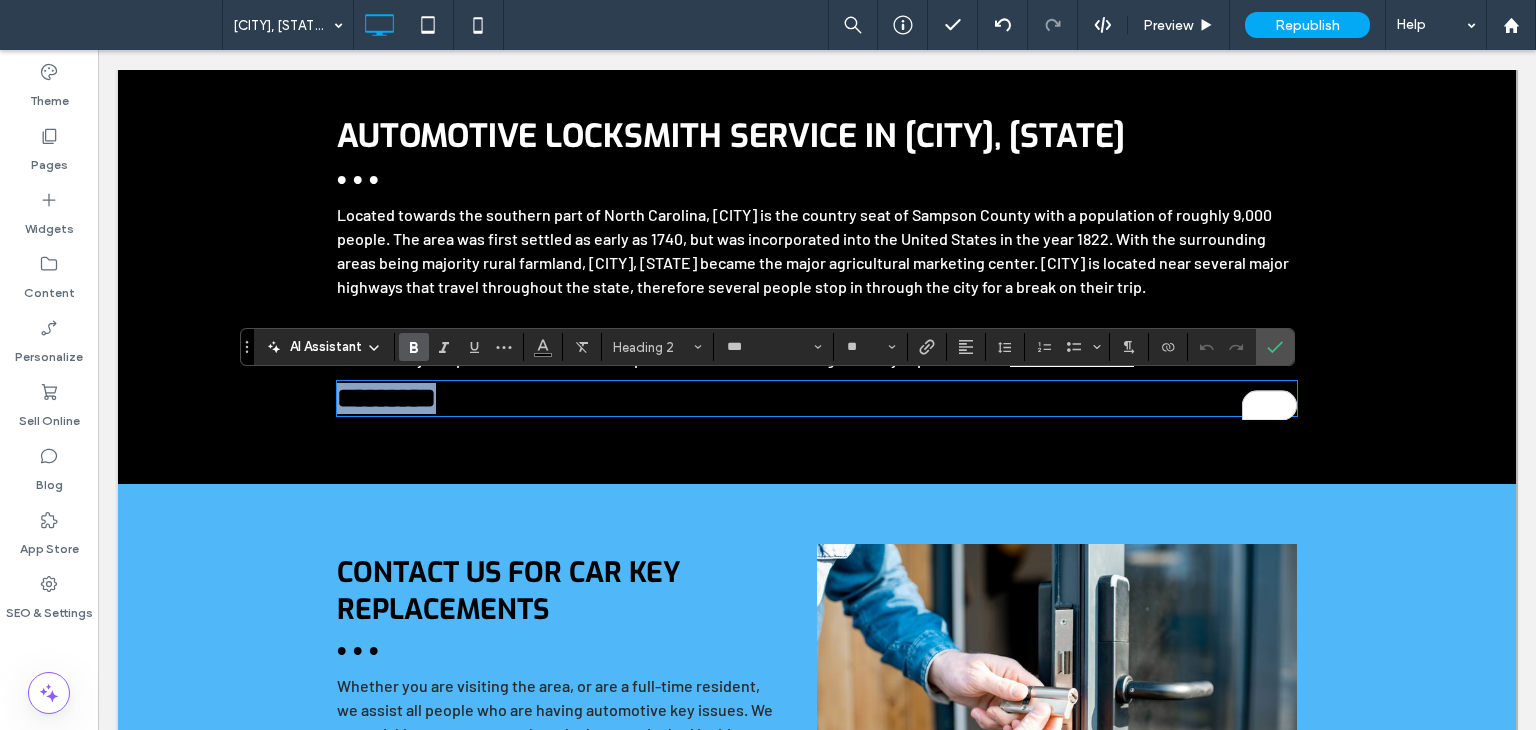 type on "******" 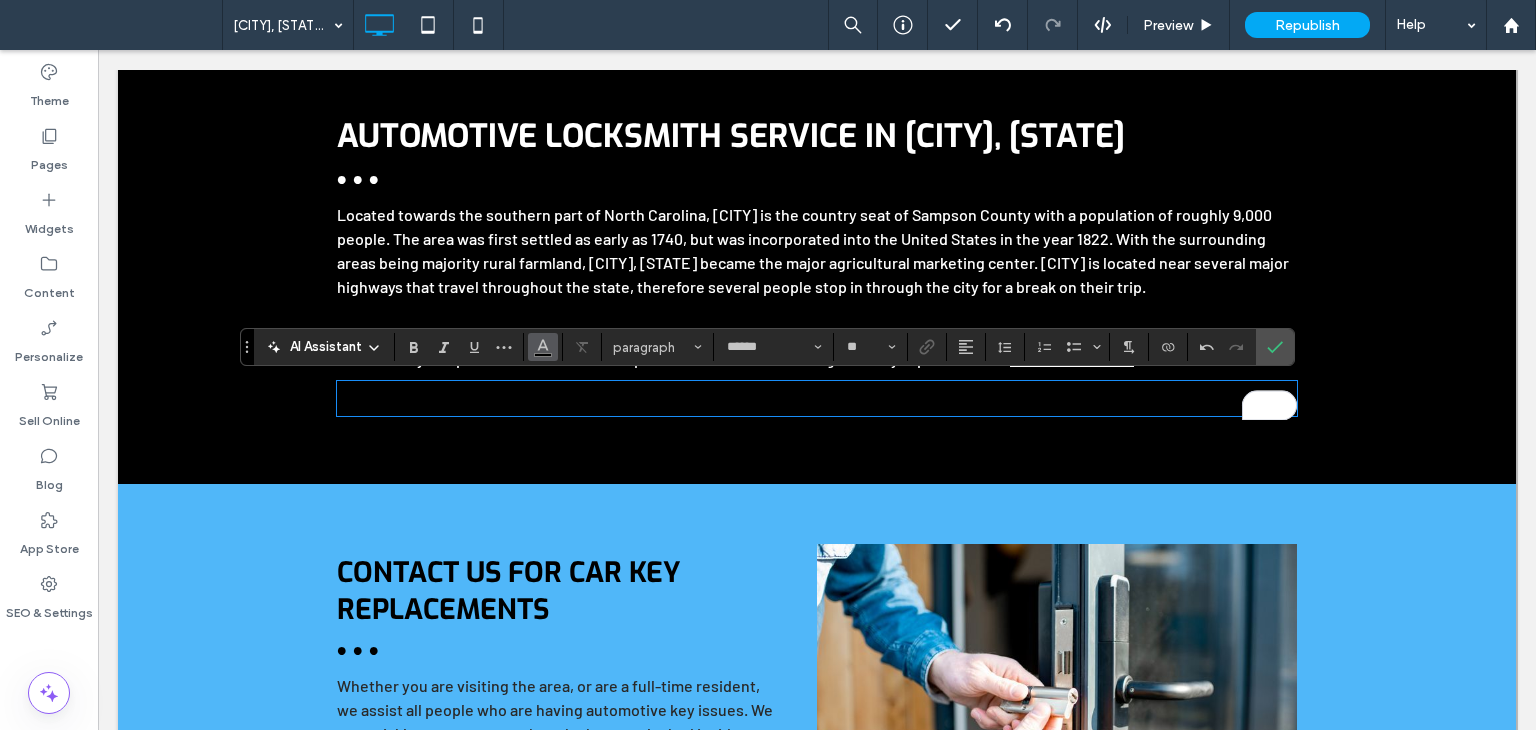 type on "***" 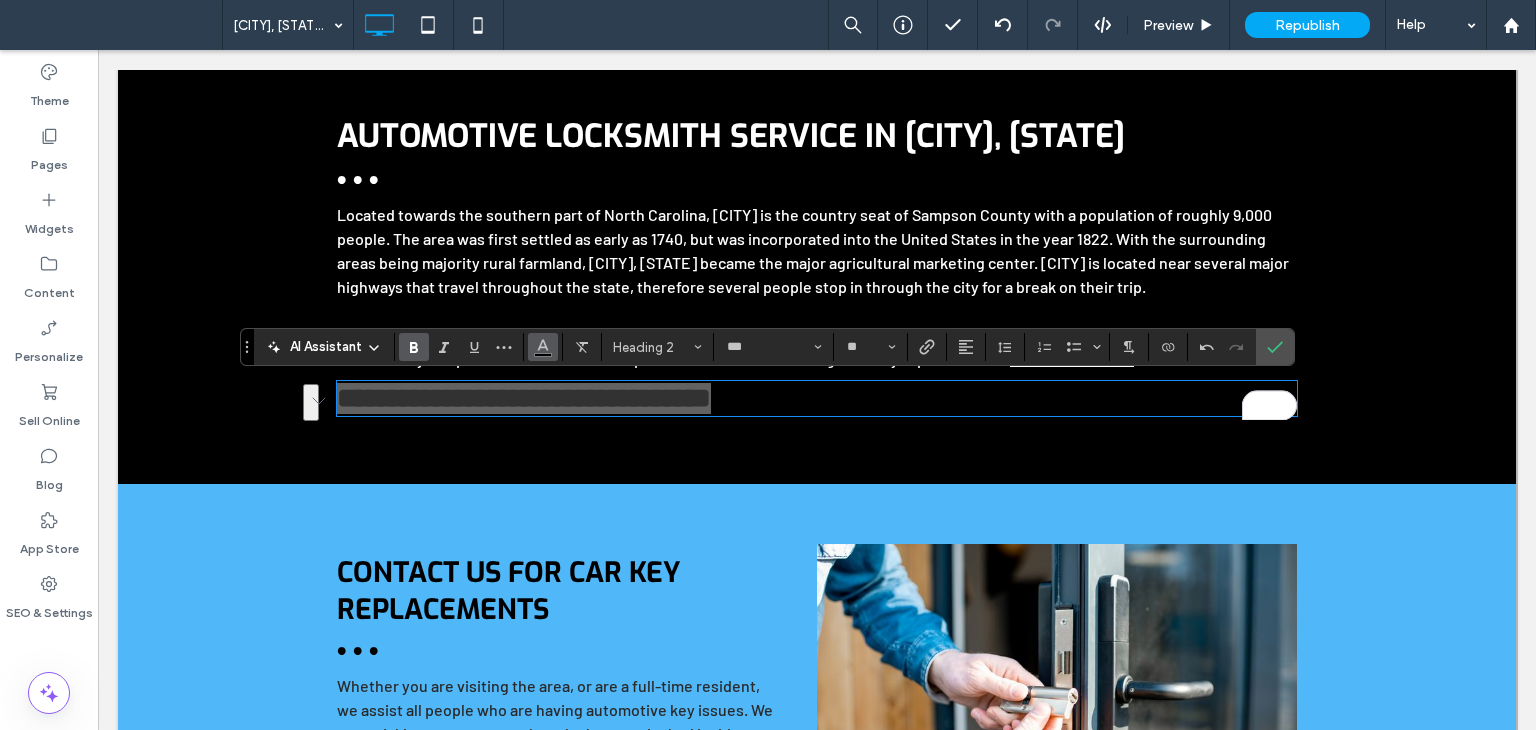 click at bounding box center [543, 347] 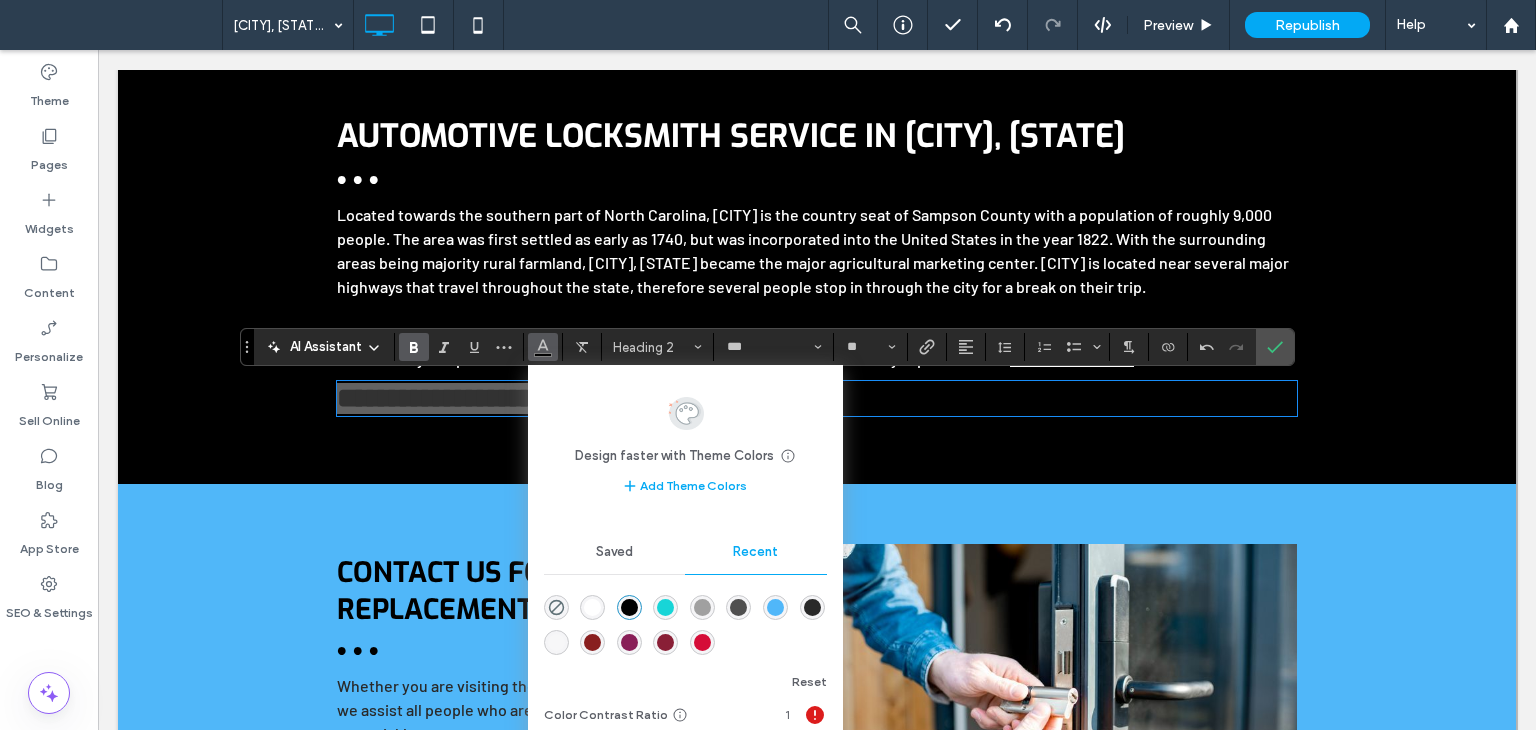 click at bounding box center (592, 607) 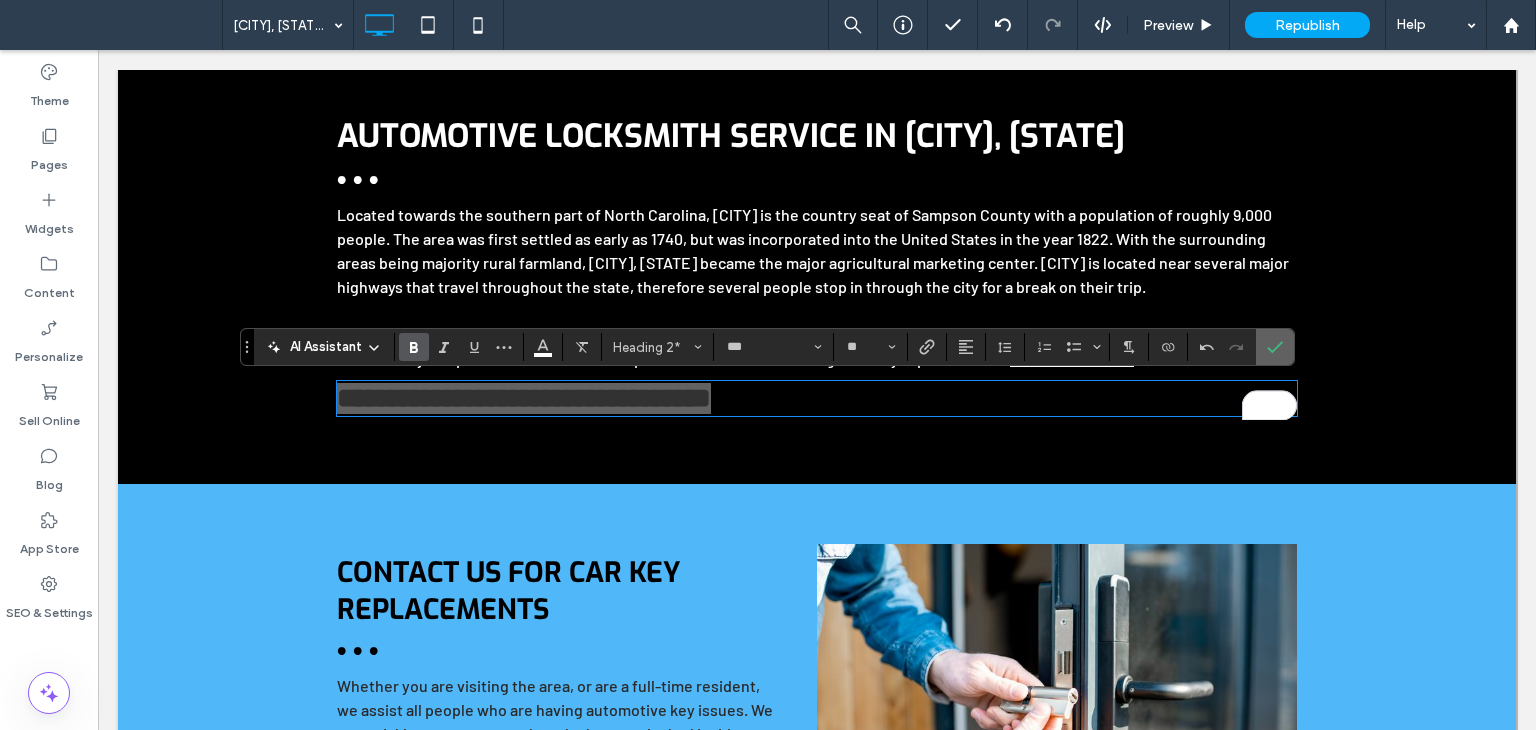 click 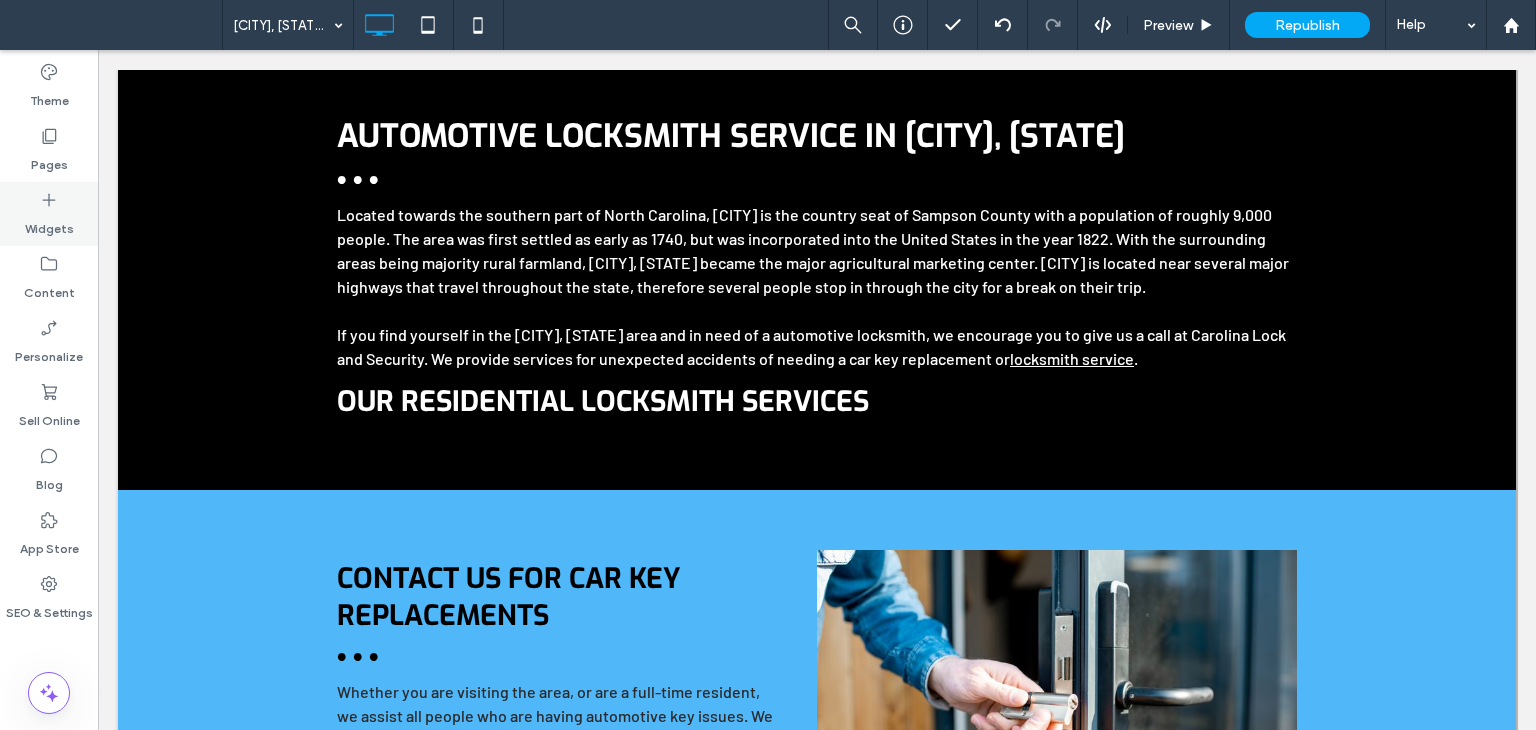 click on "Widgets" at bounding box center [49, 214] 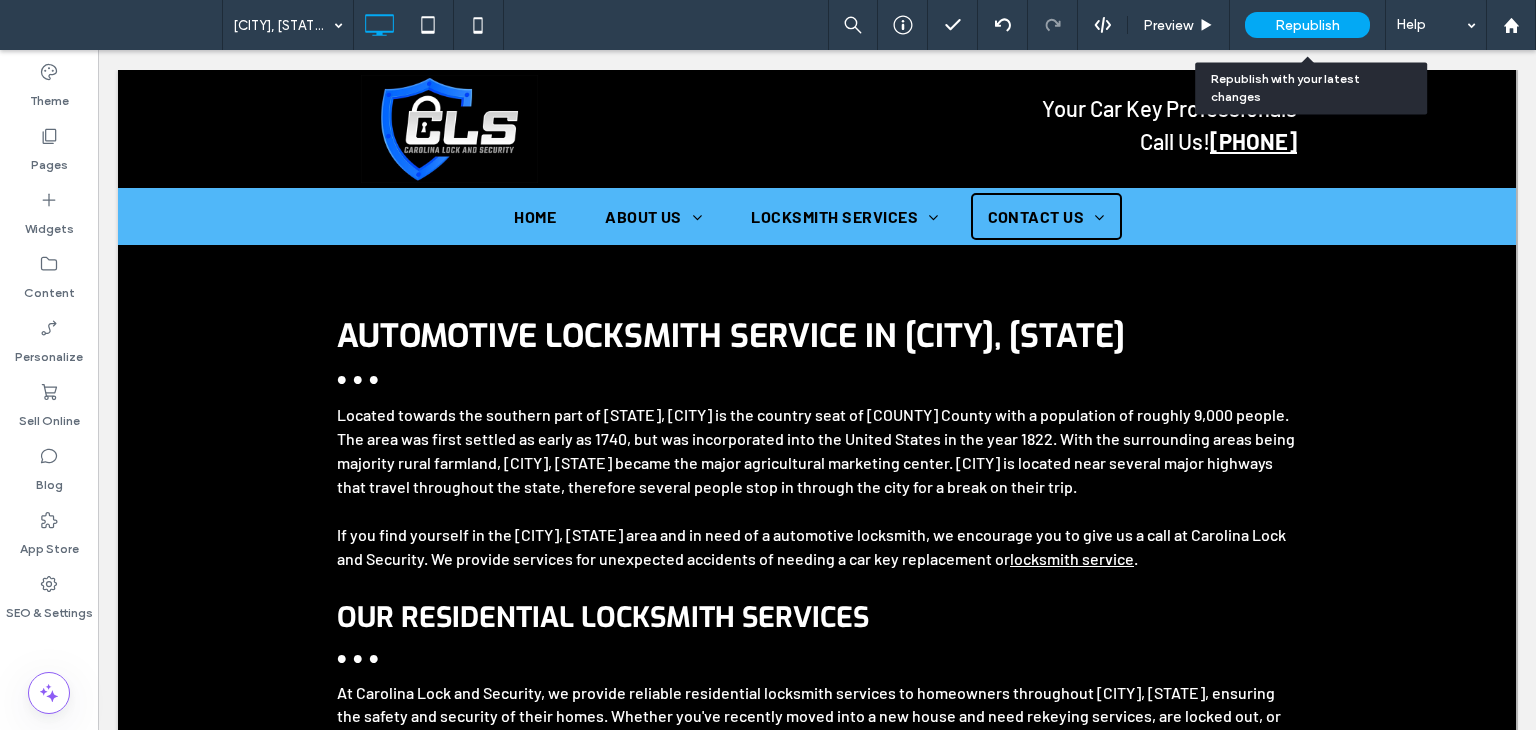 scroll, scrollTop: 200, scrollLeft: 0, axis: vertical 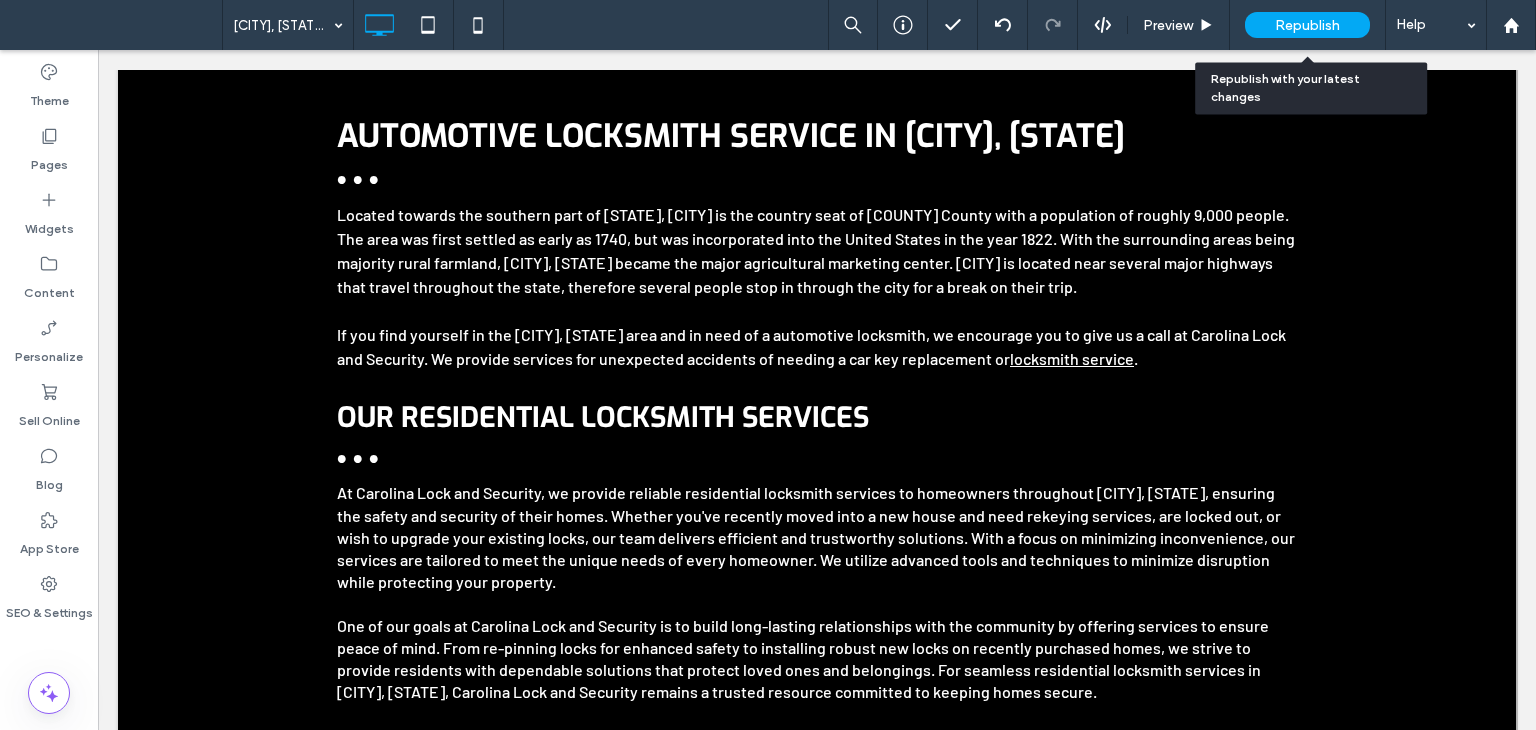 click on "Republish" at bounding box center [1307, 25] 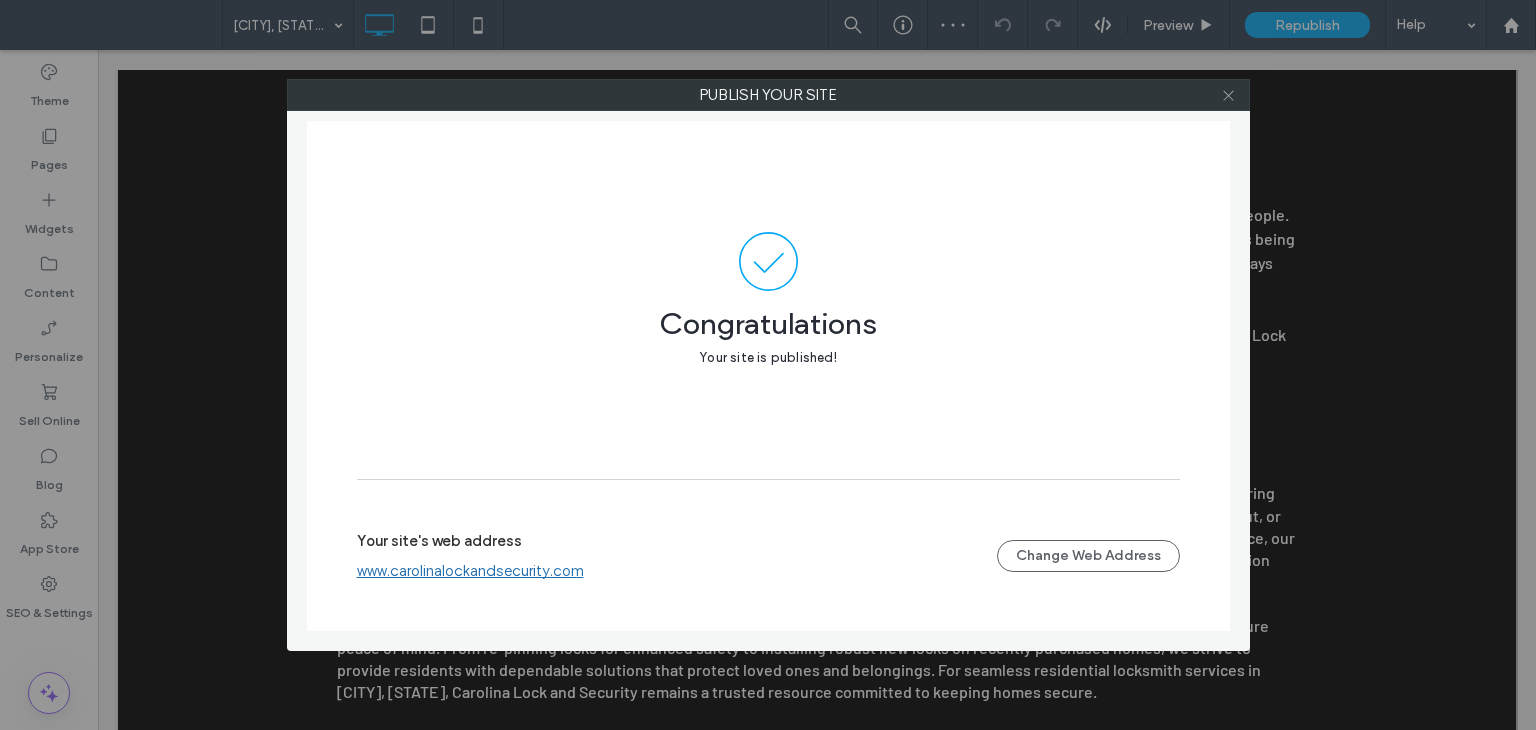 click 